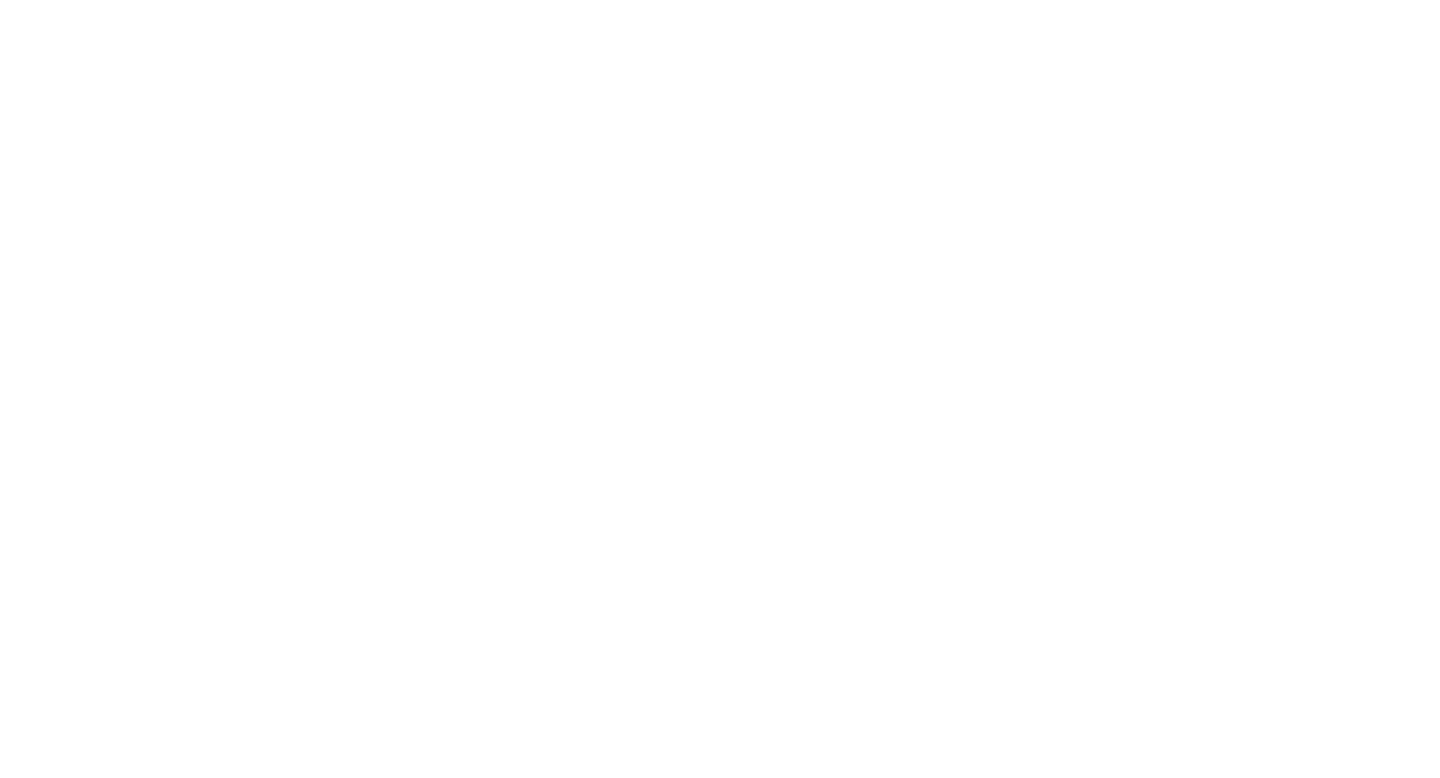 scroll, scrollTop: 0, scrollLeft: 0, axis: both 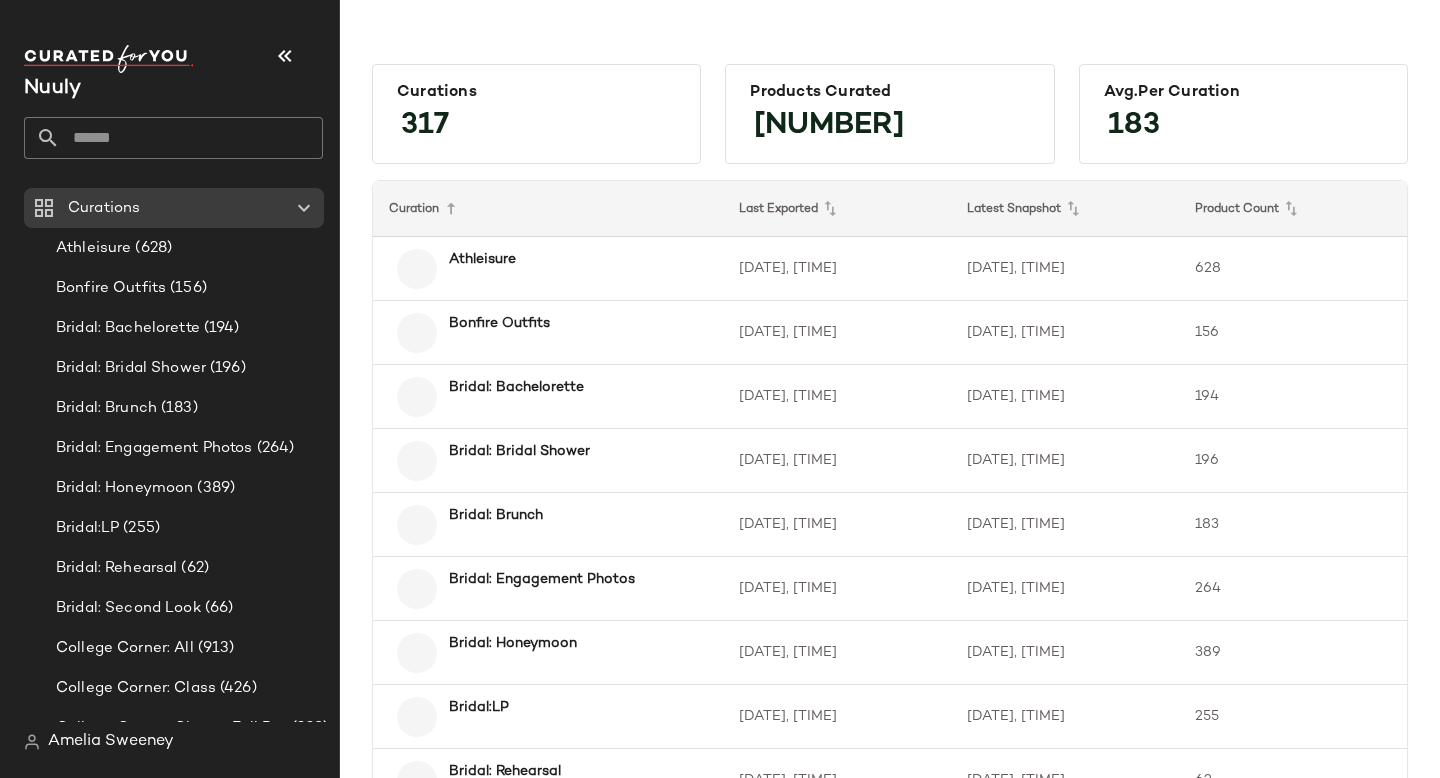click 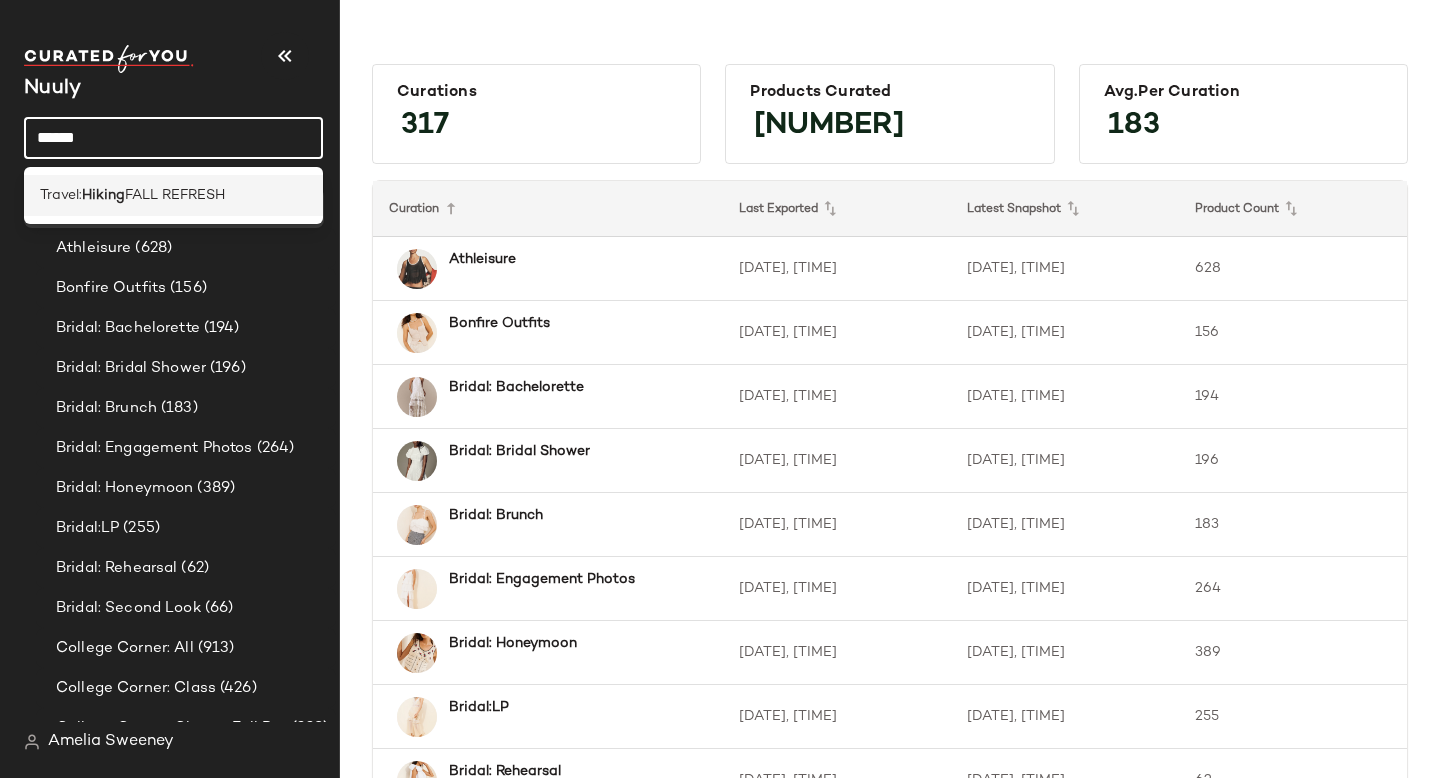 click on "FALL REFRESH" at bounding box center (175, 195) 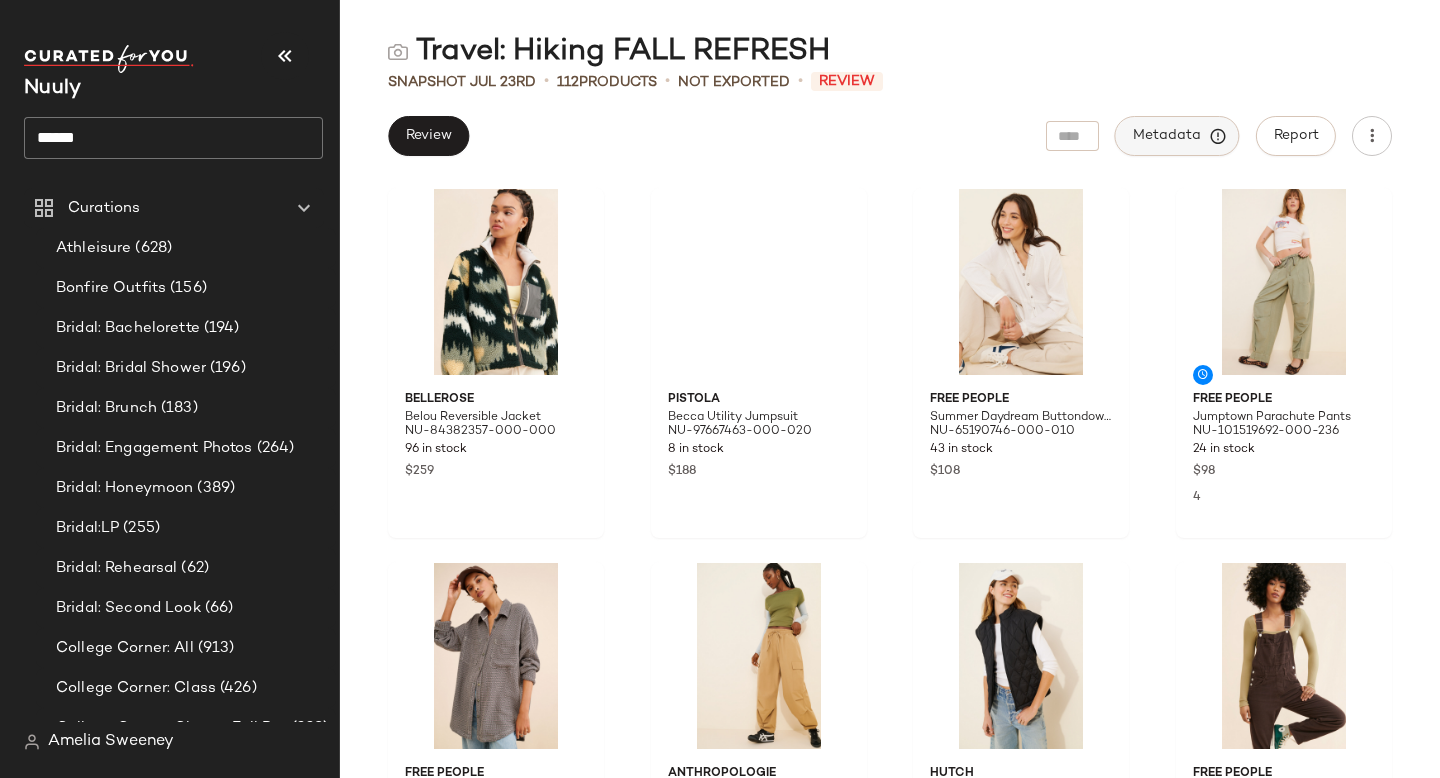 click on "Metadata" 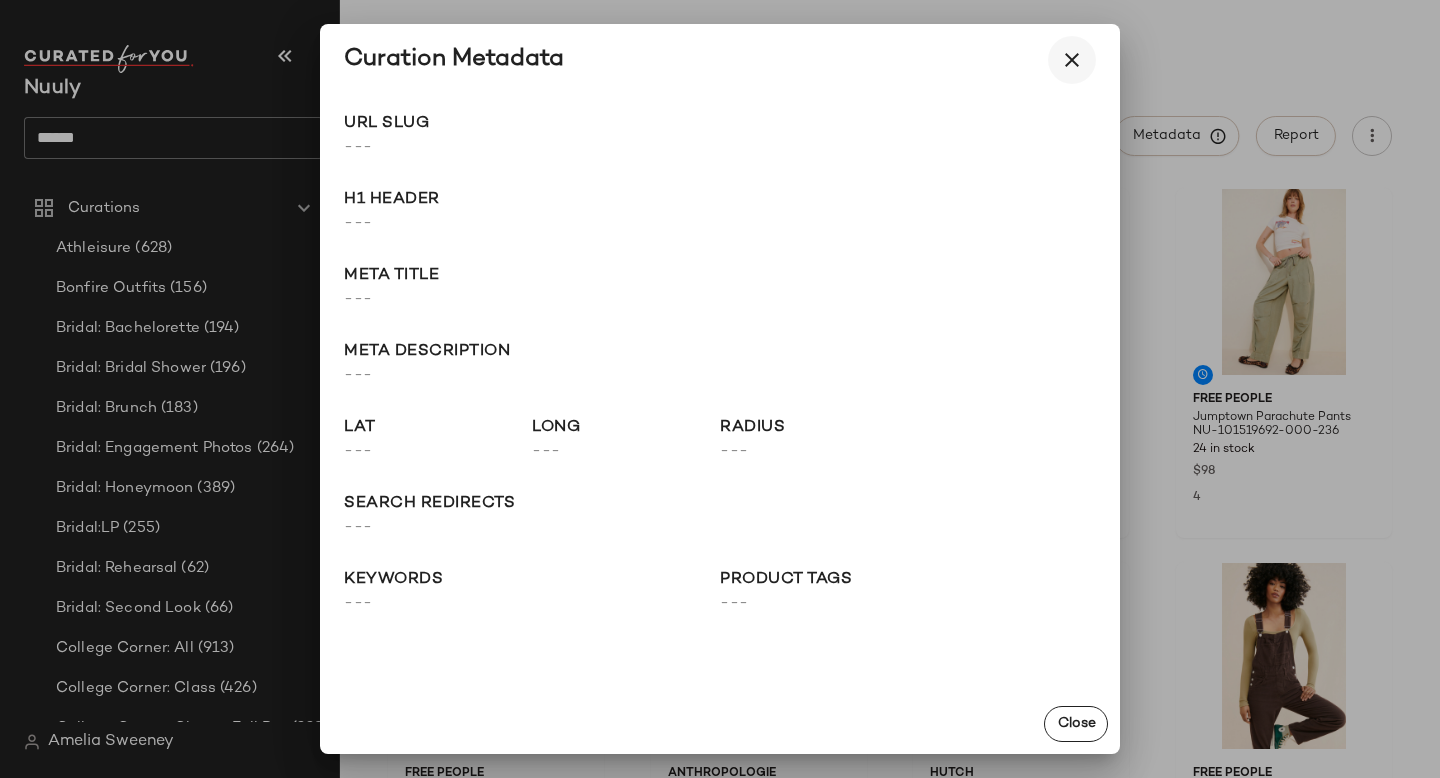 click at bounding box center (1072, 60) 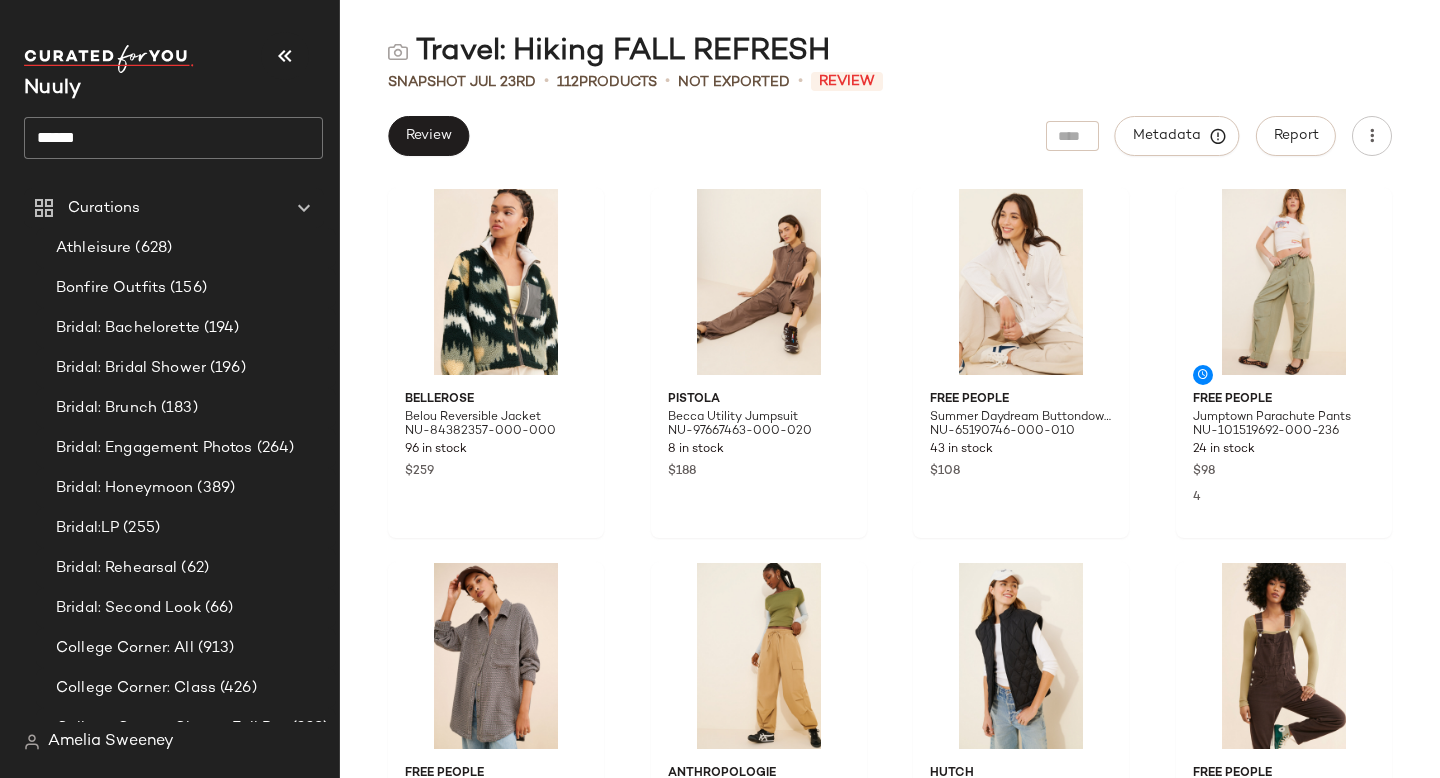 click on "******" 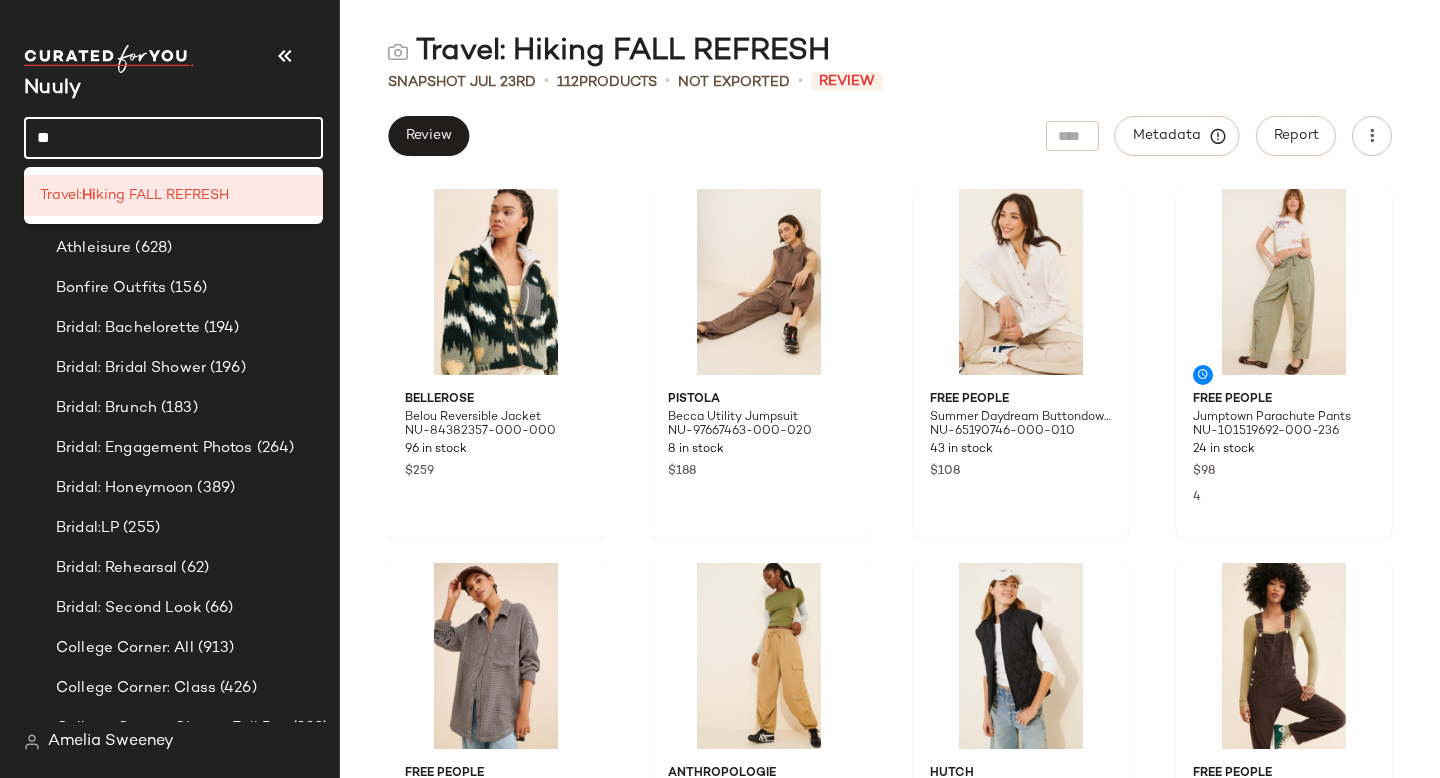 type on "*" 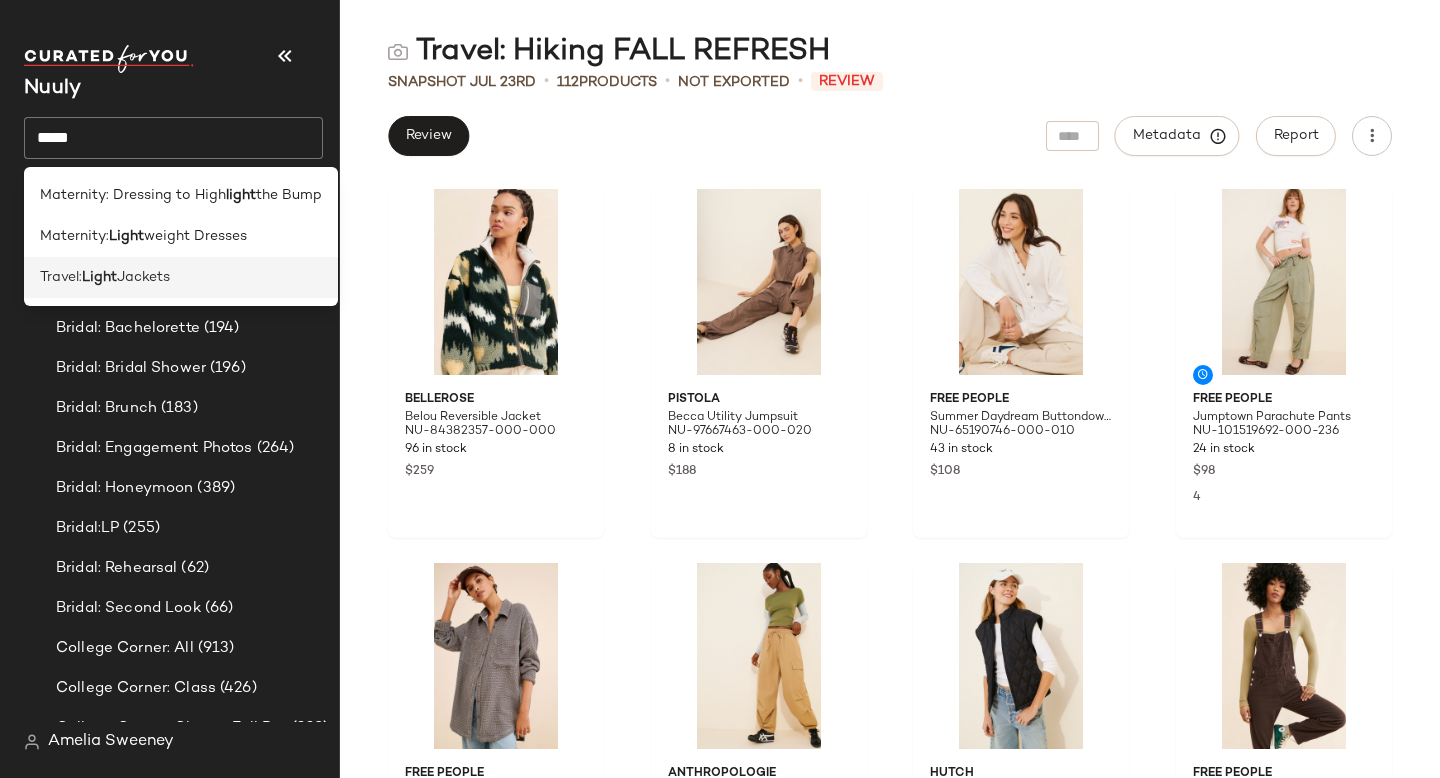 click on "Travel:" at bounding box center [61, 277] 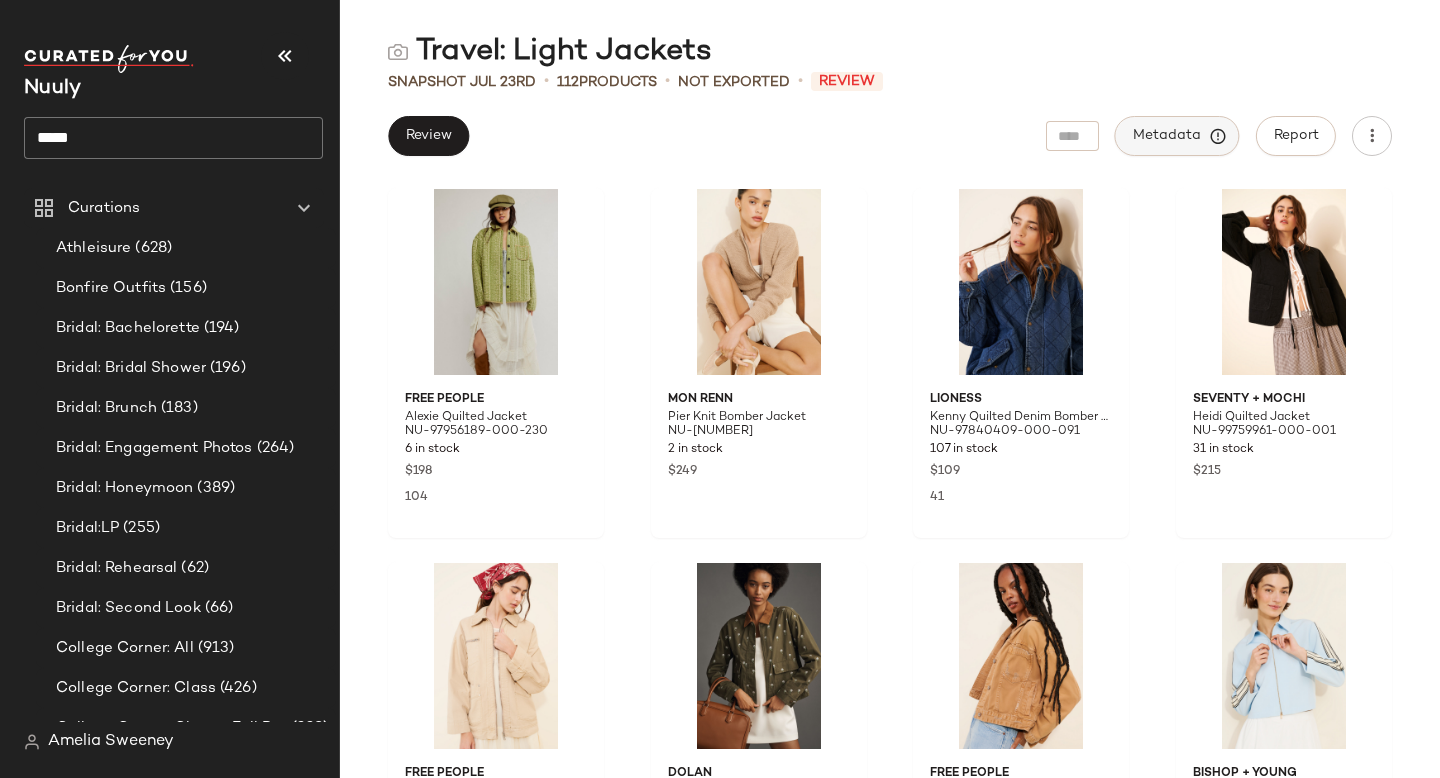 click on "Metadata" 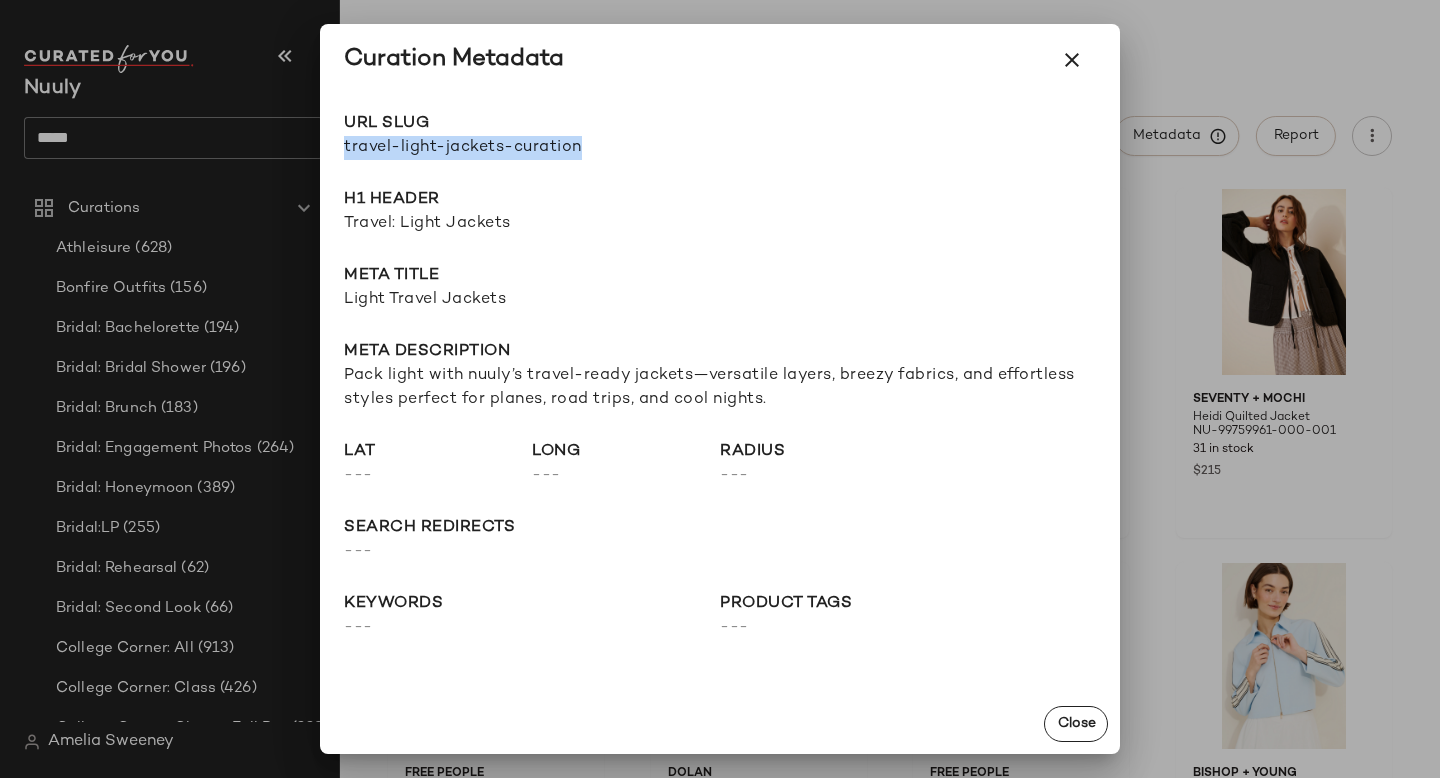 drag, startPoint x: 400, startPoint y: 144, endPoint x: 707, endPoint y: 144, distance: 307 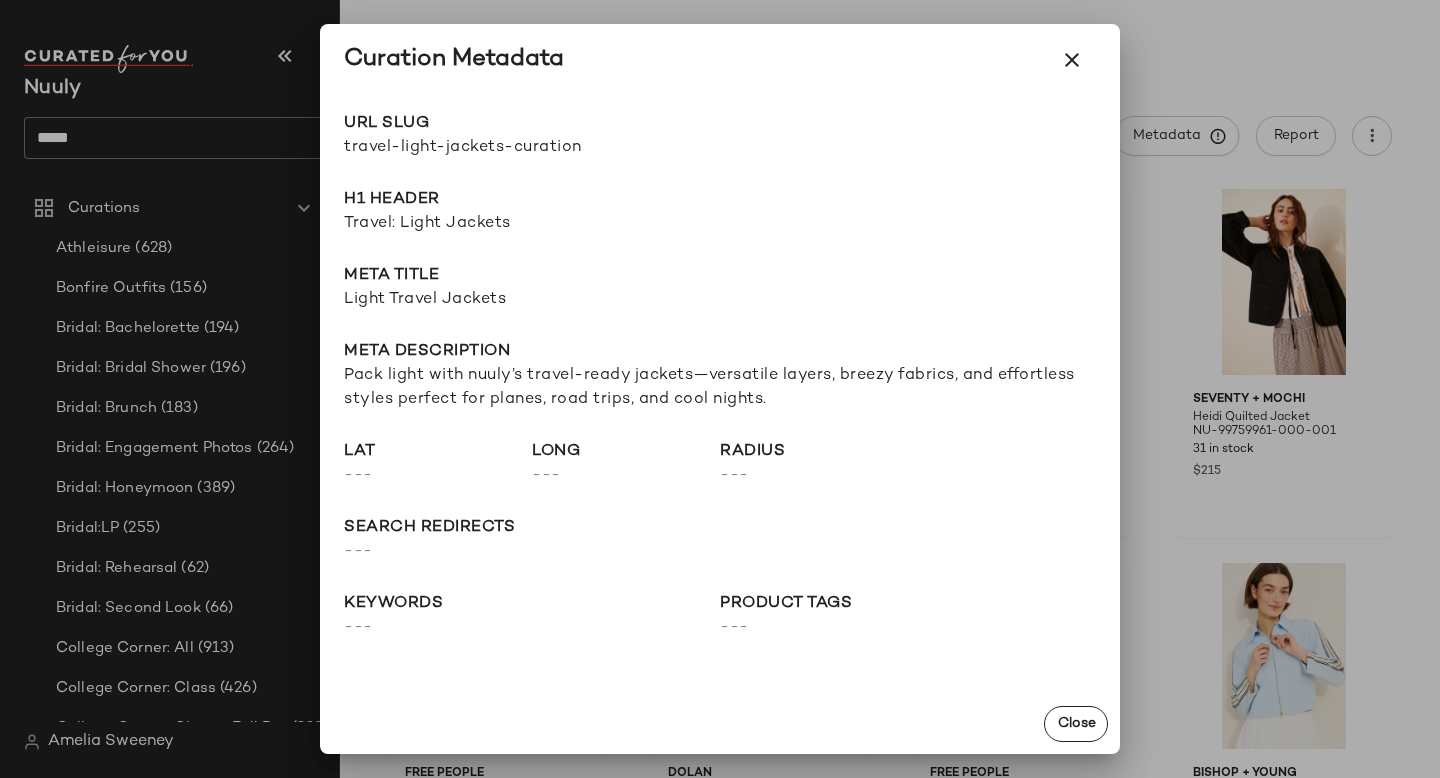 click at bounding box center (720, 389) 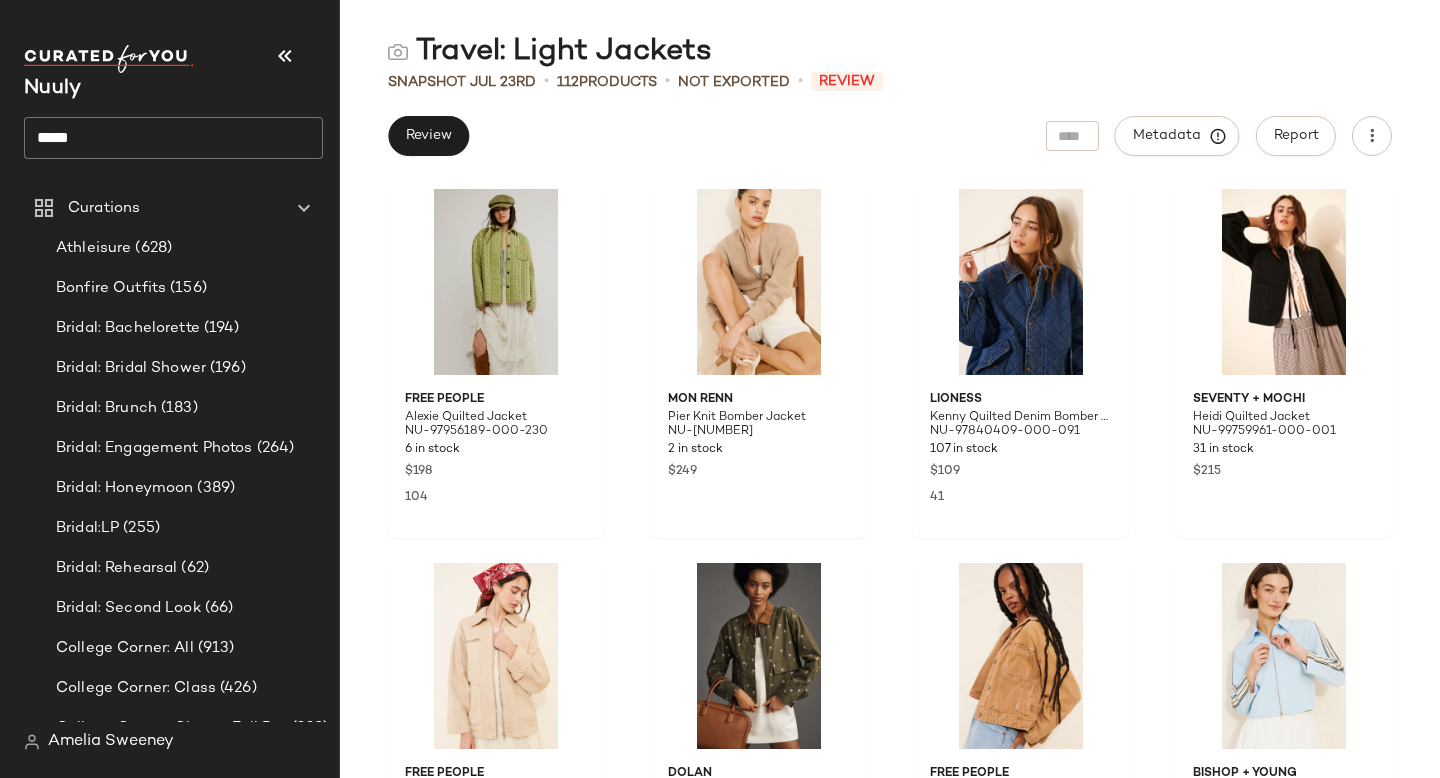 click on "*****" 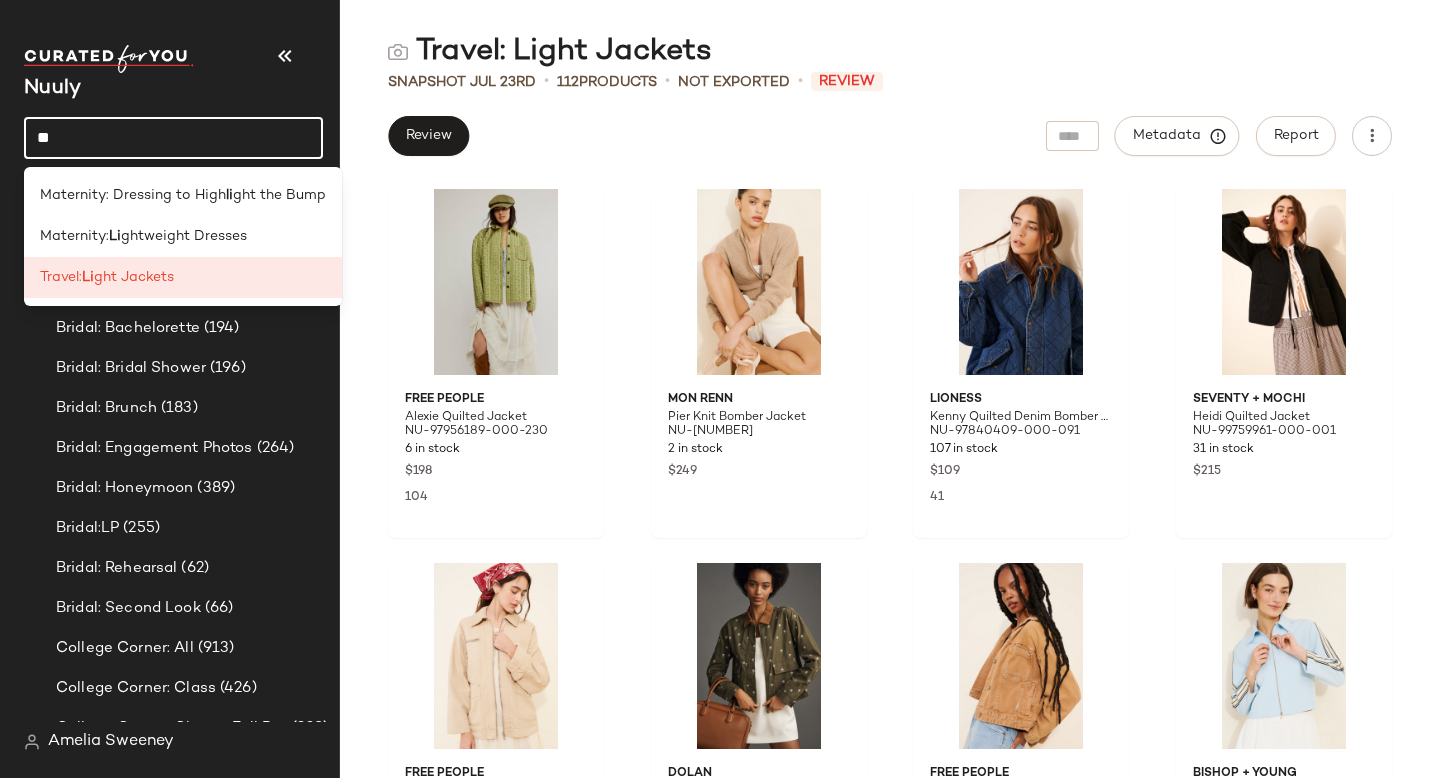 type on "*" 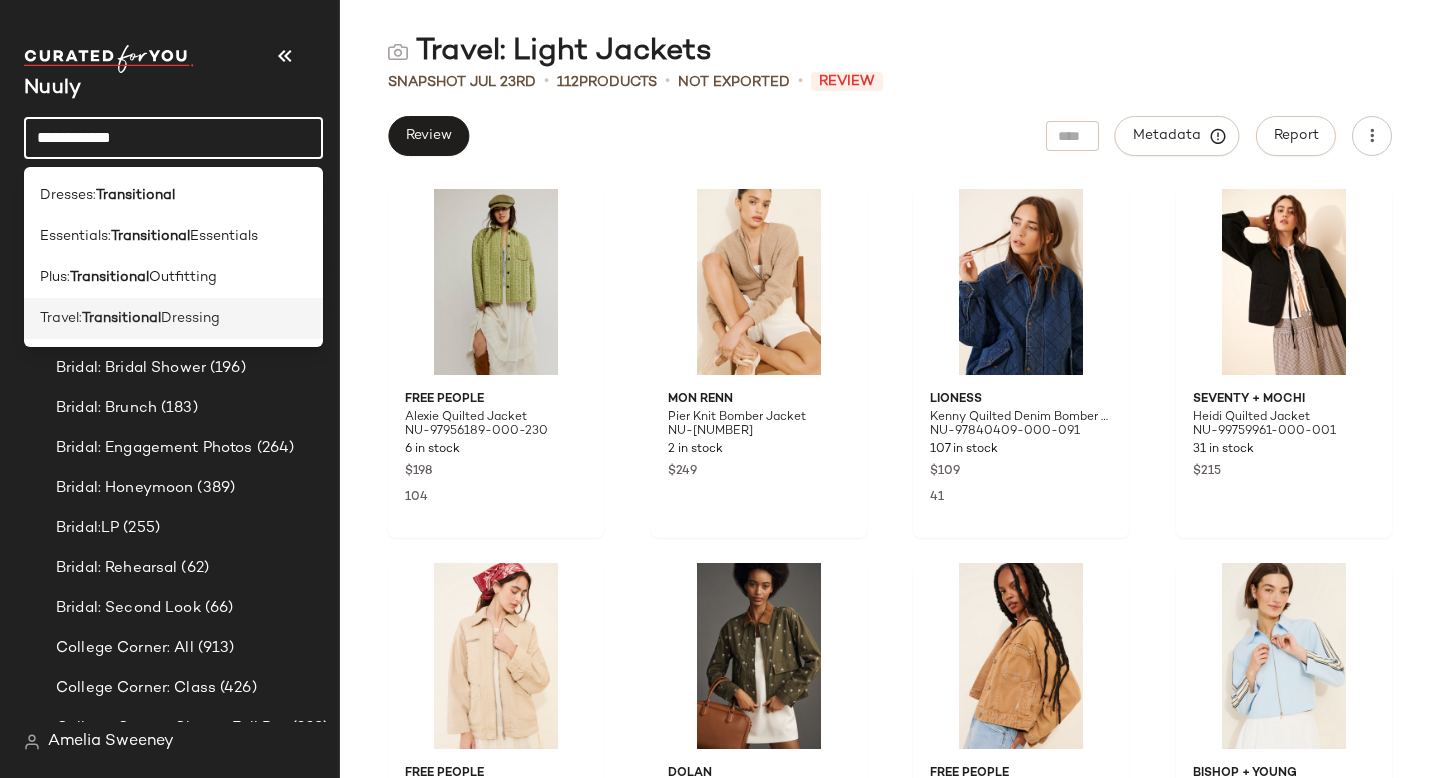 type on "**********" 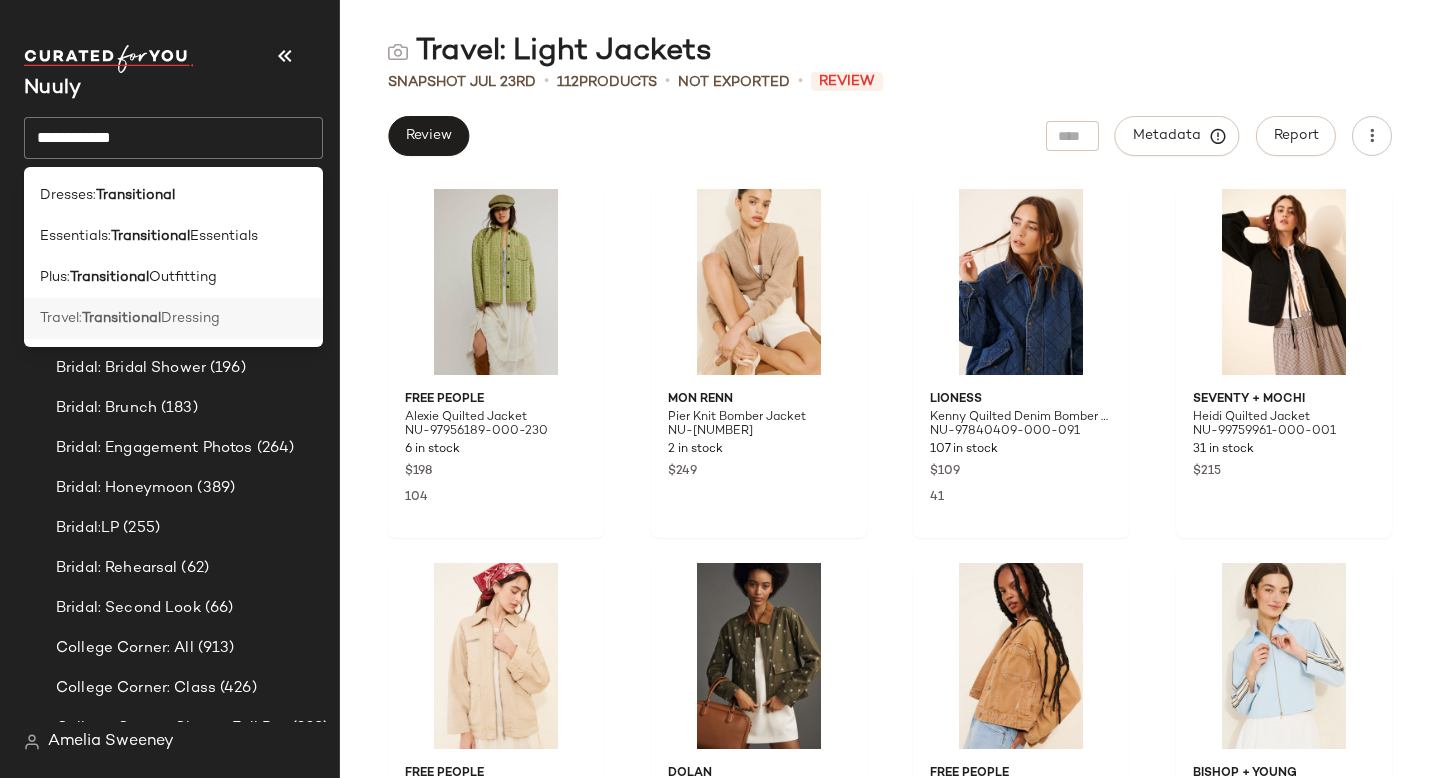 click on "Transitional" at bounding box center (121, 318) 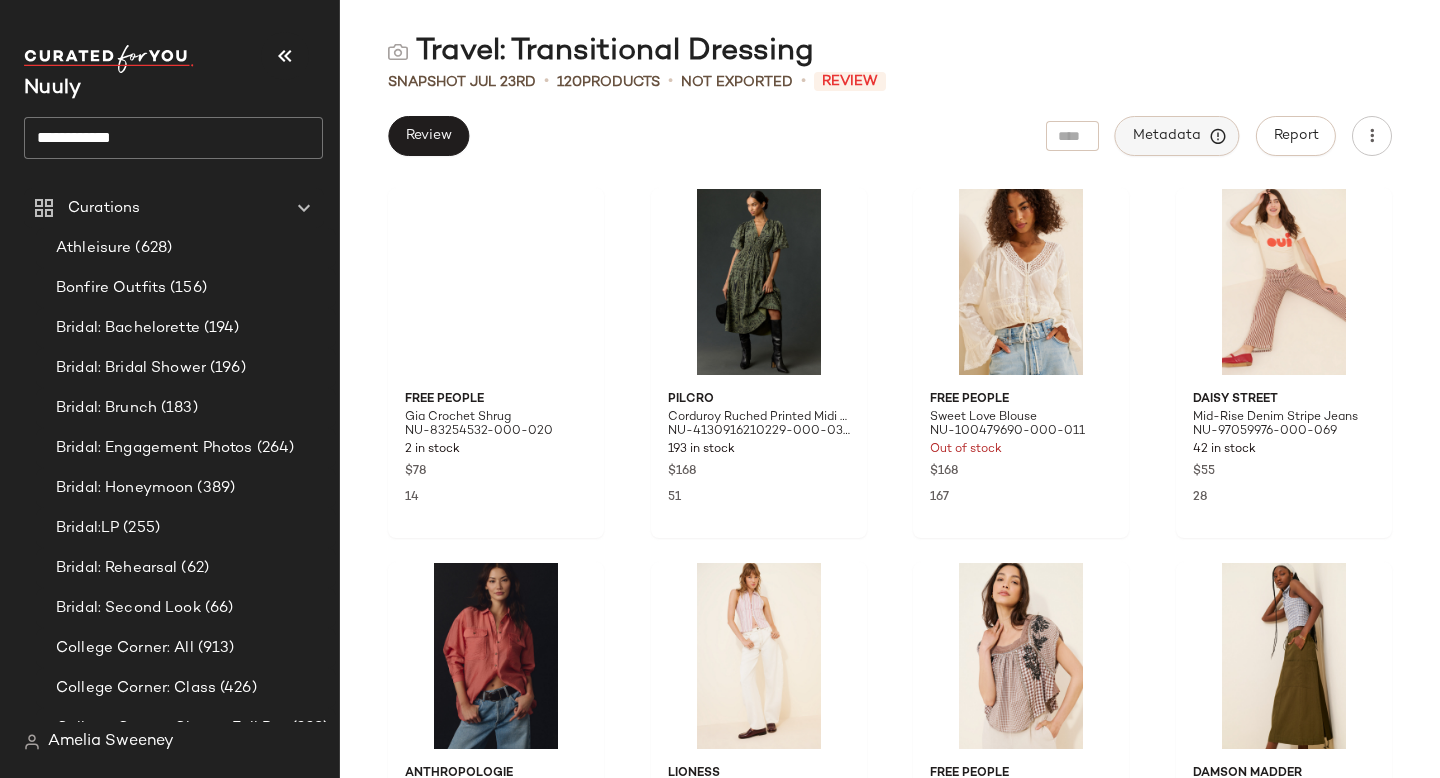 click on "Metadata" 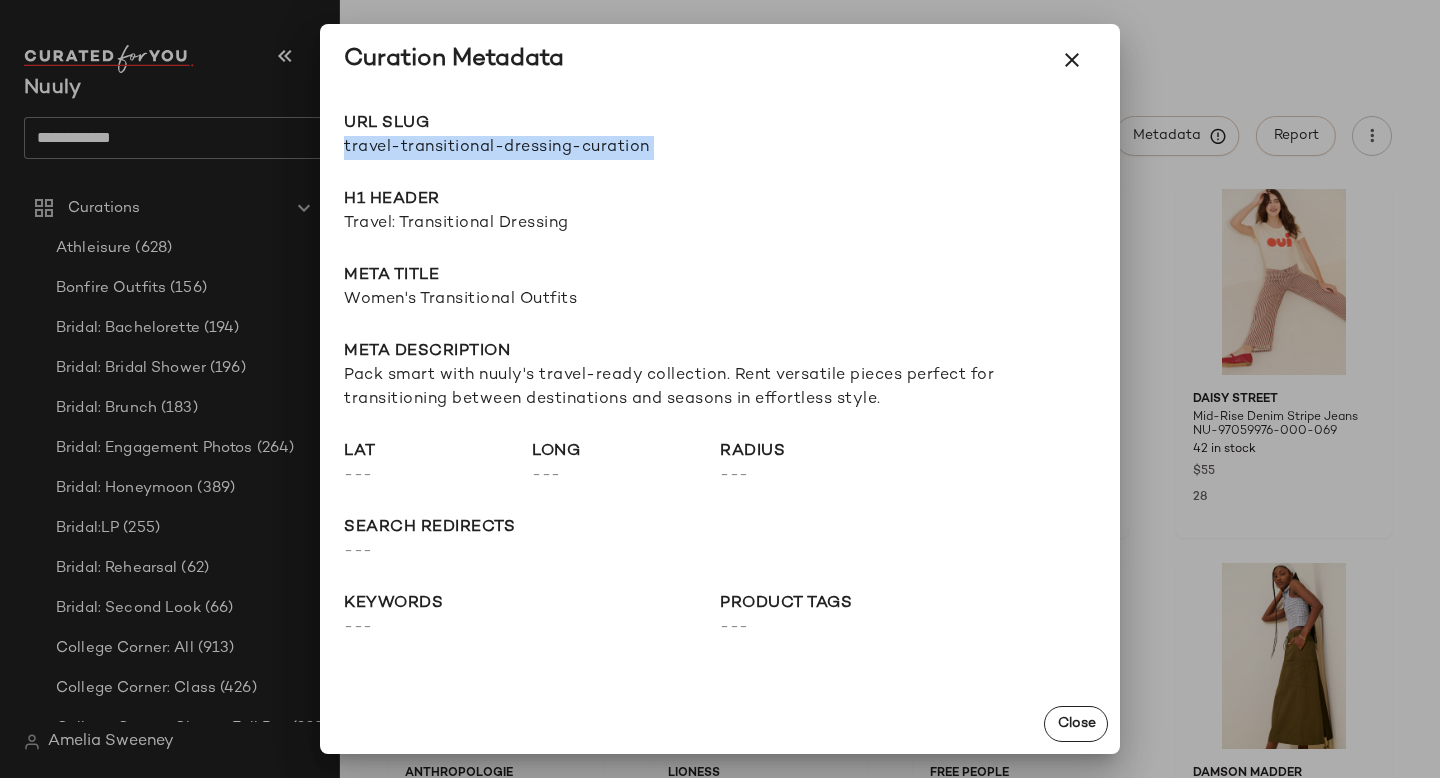 drag, startPoint x: 346, startPoint y: 147, endPoint x: 864, endPoint y: 146, distance: 518.001 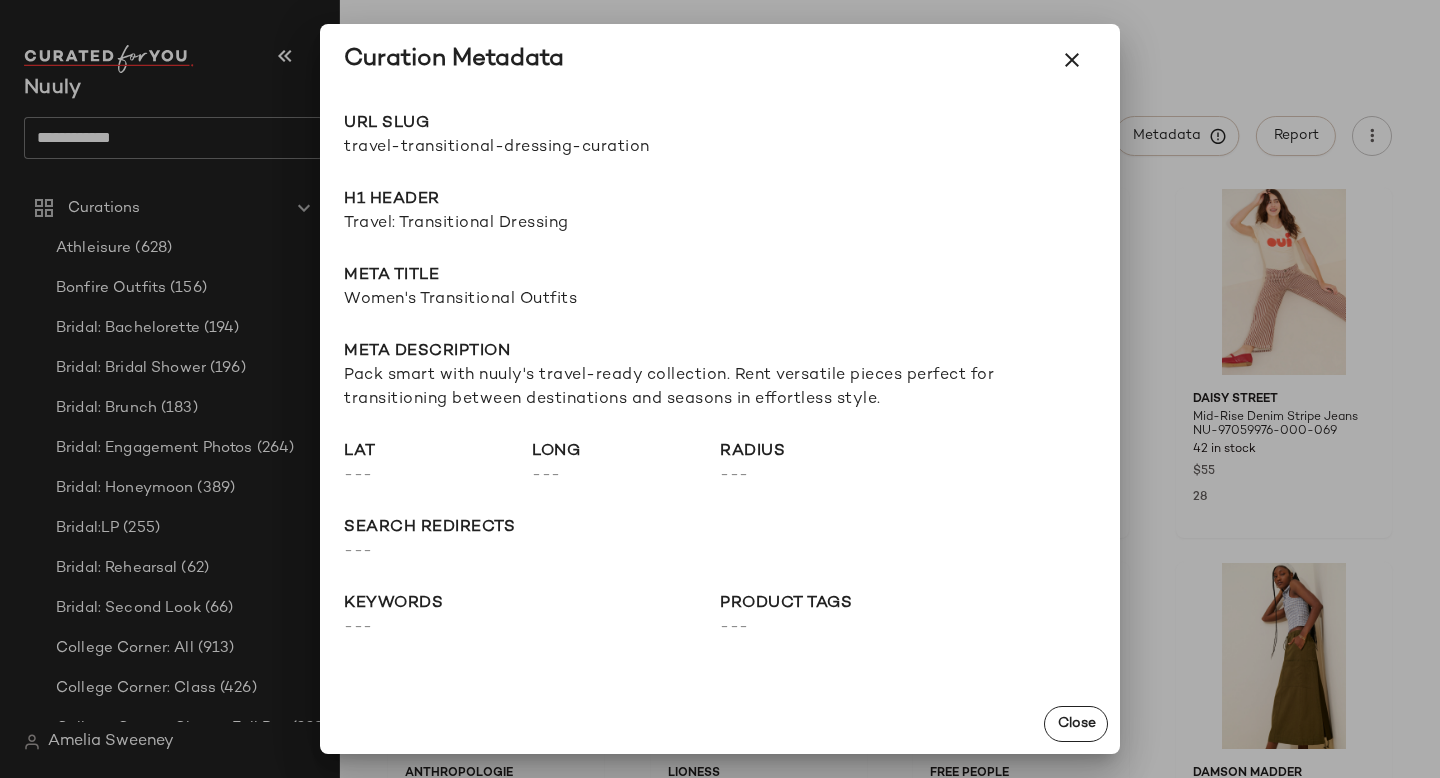 click at bounding box center (720, 389) 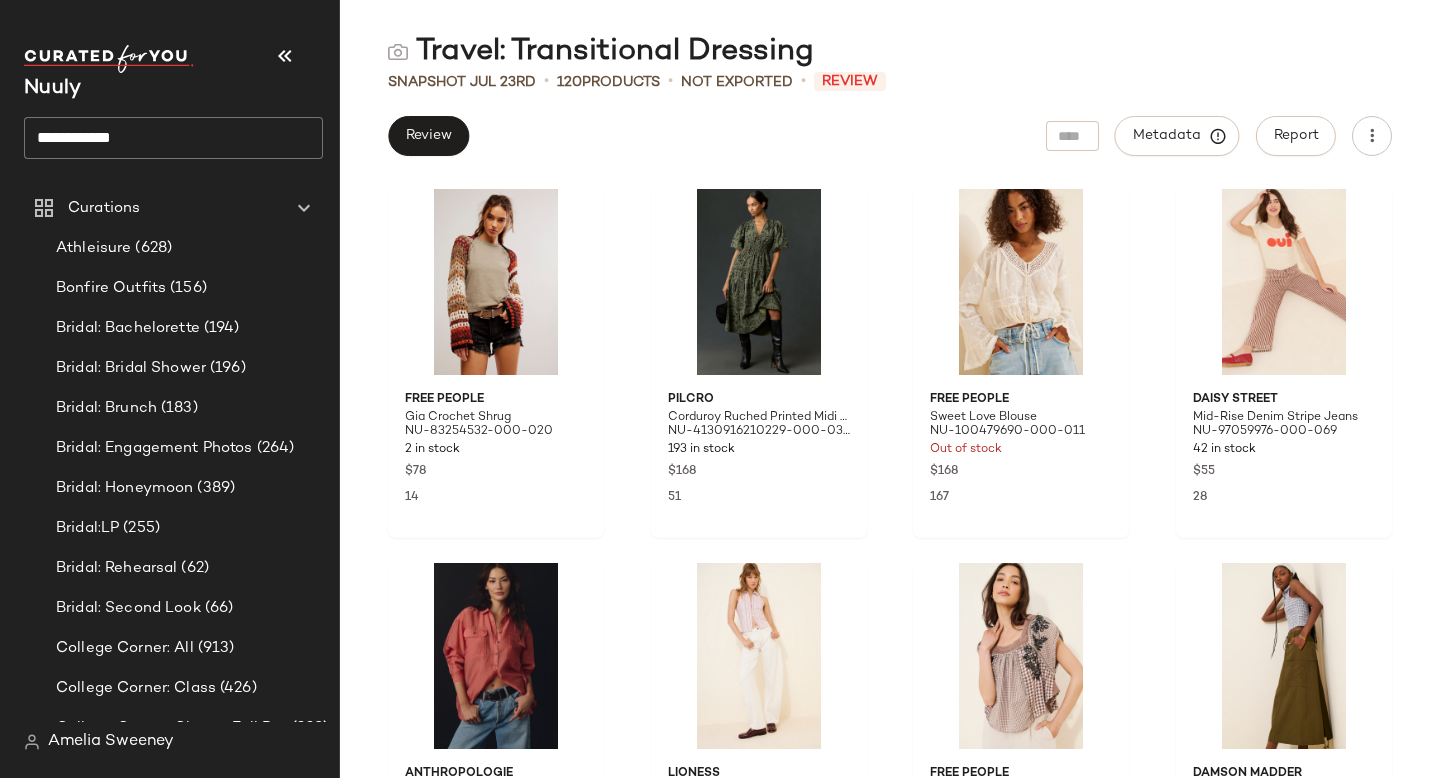 click on "**********" 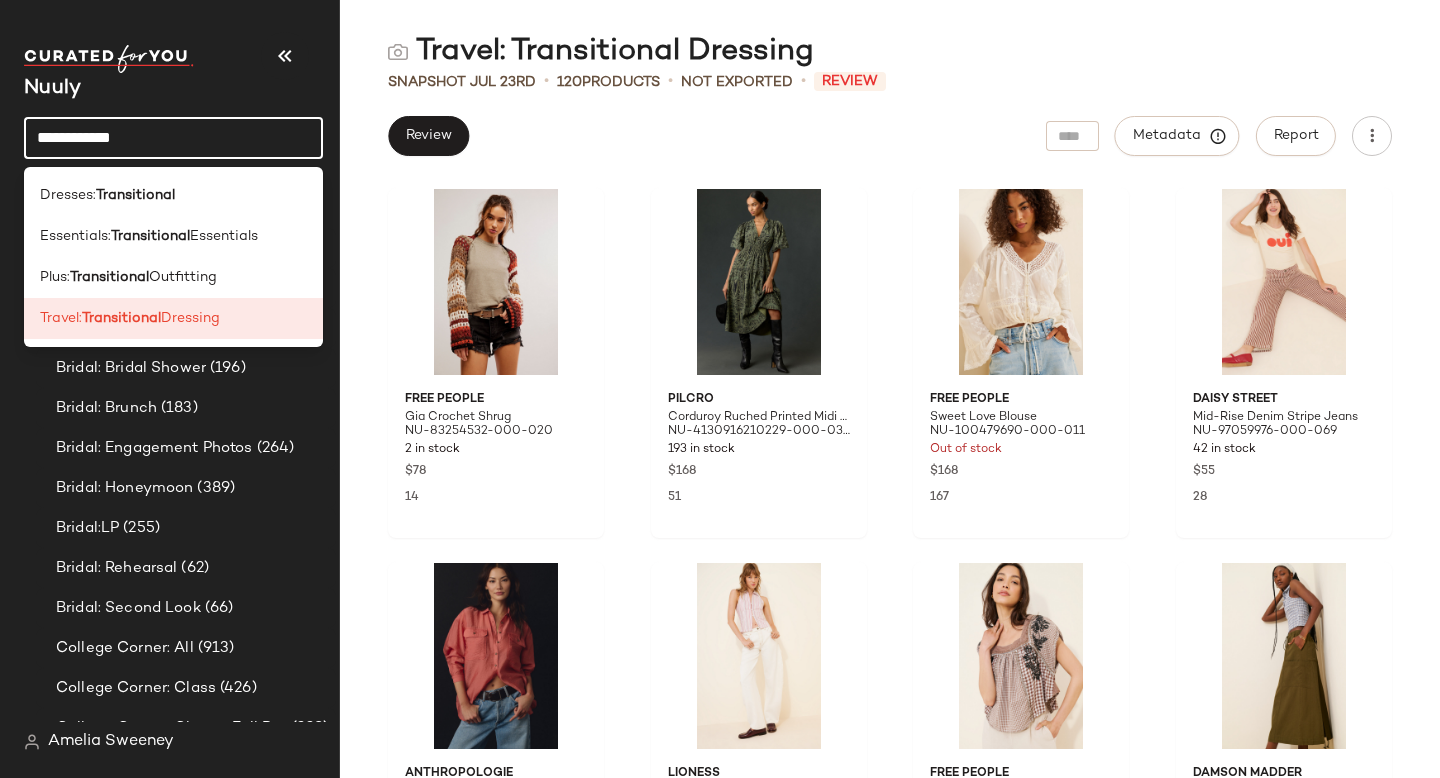 click on "**********" 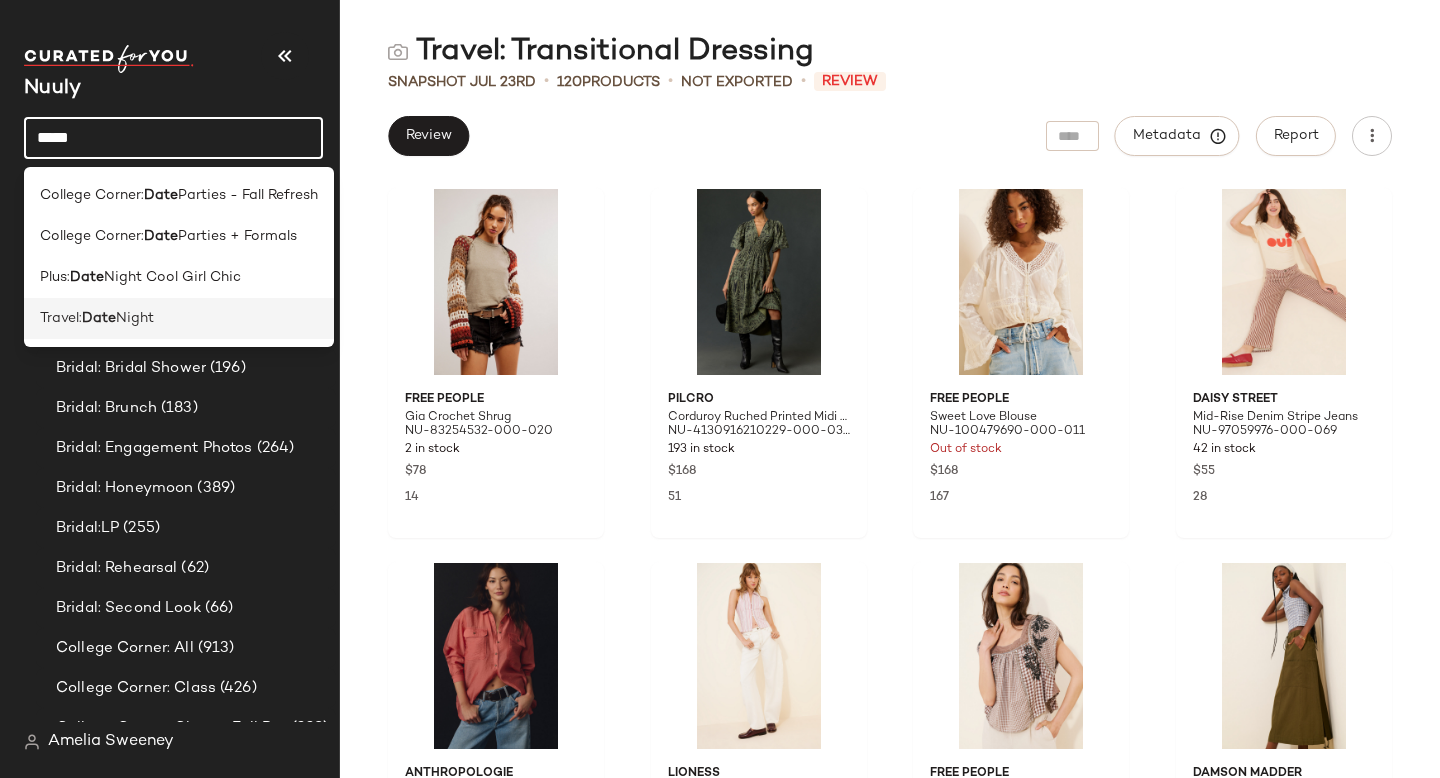 click on "Travel:  Date  Night" 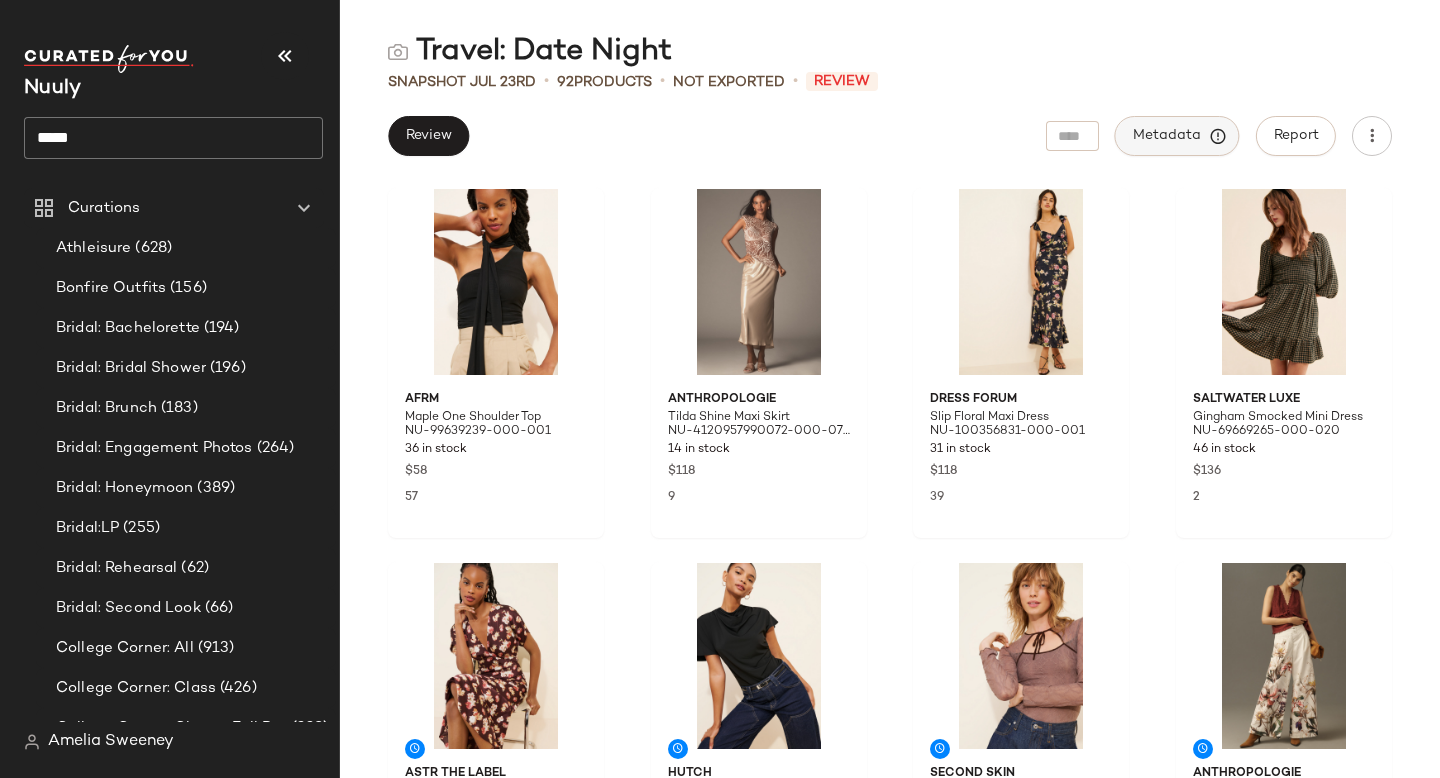 click on "Metadata" 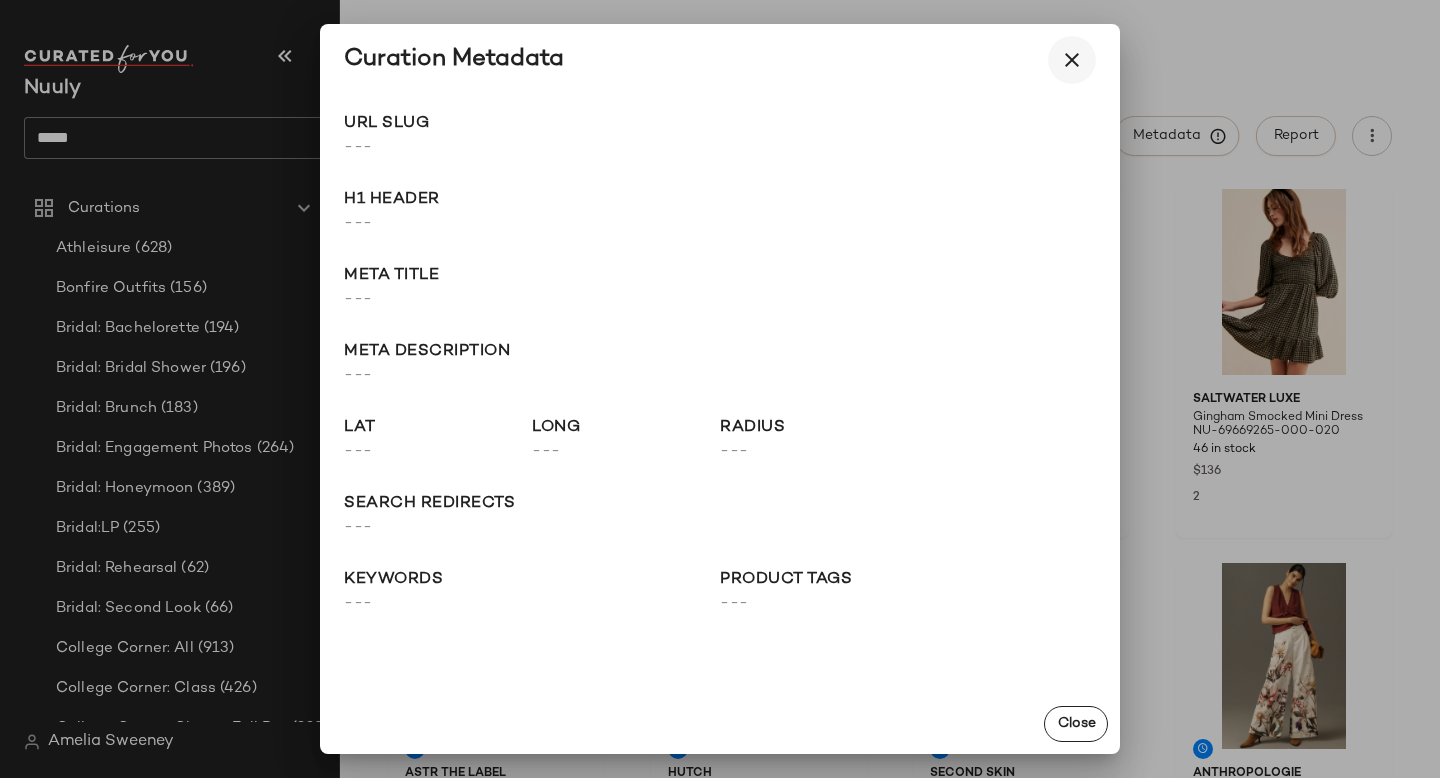 click at bounding box center (1072, 60) 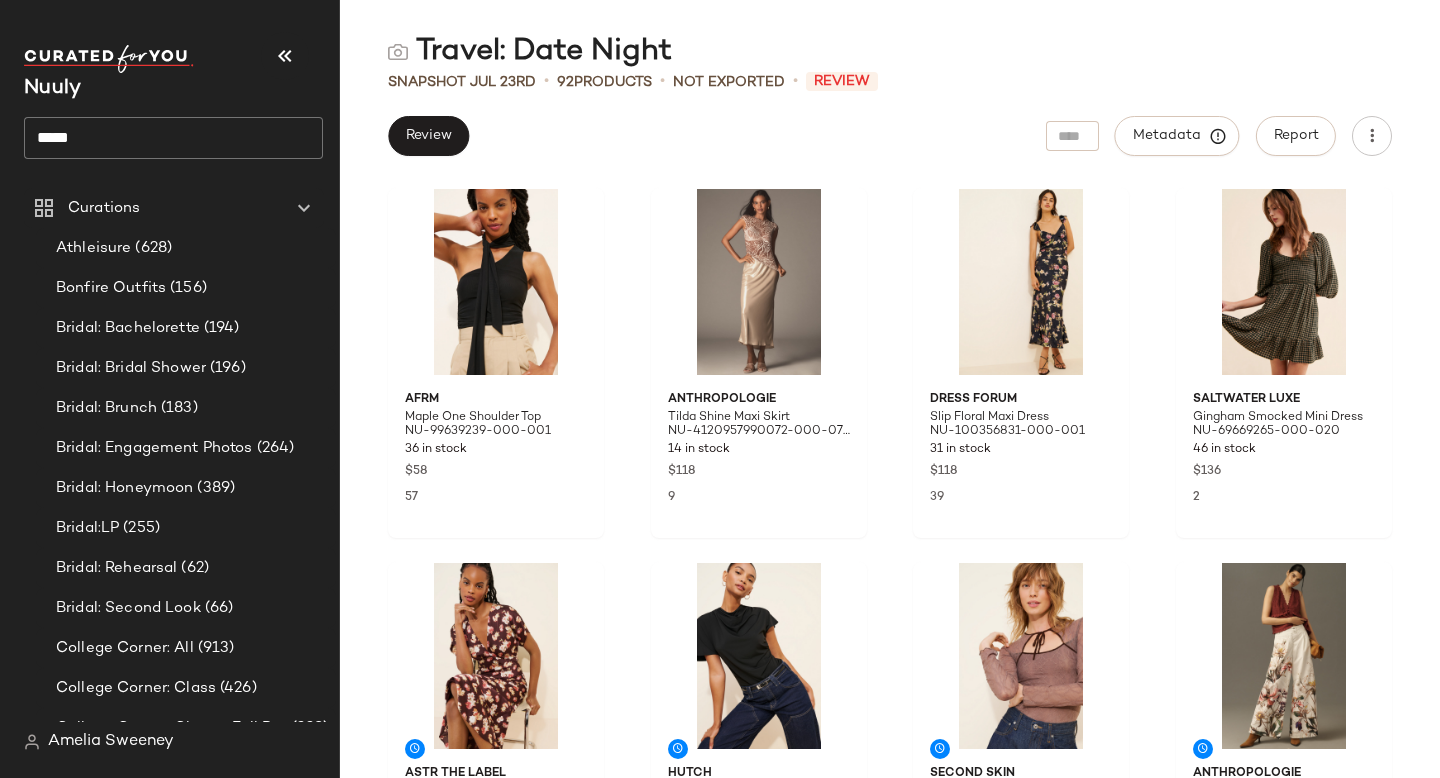 click on "Nuuly [MASK]" 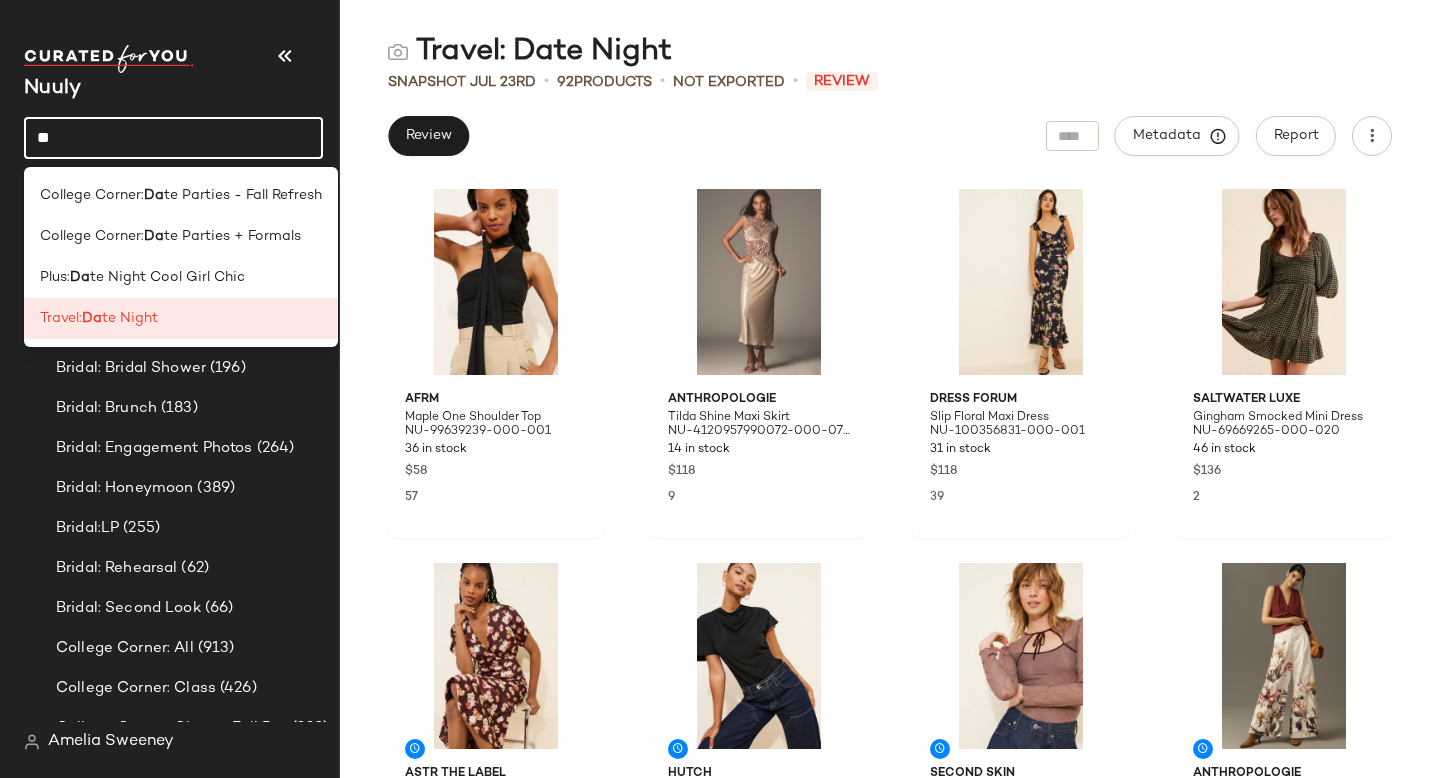 type on "*" 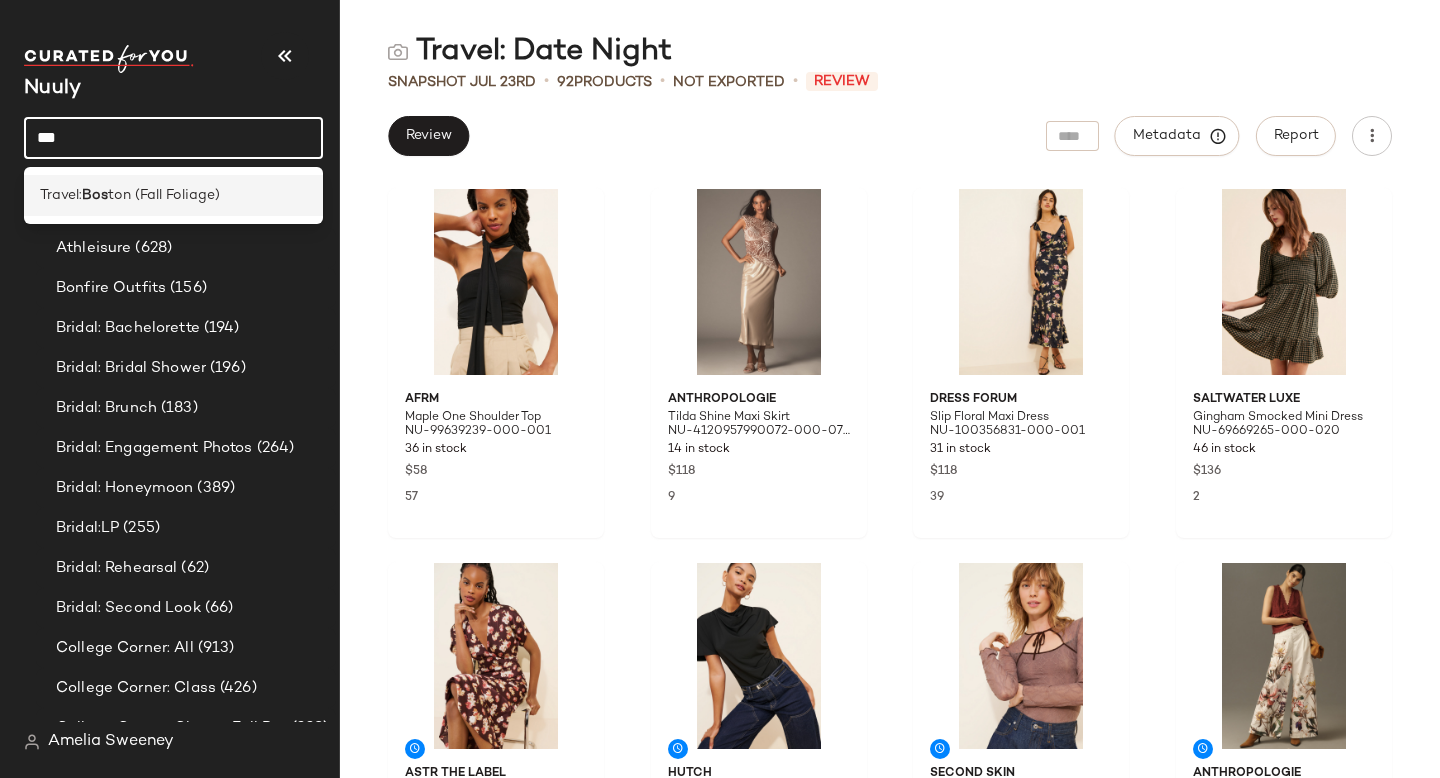 click on "ton (Fall Foliage)" at bounding box center [164, 195] 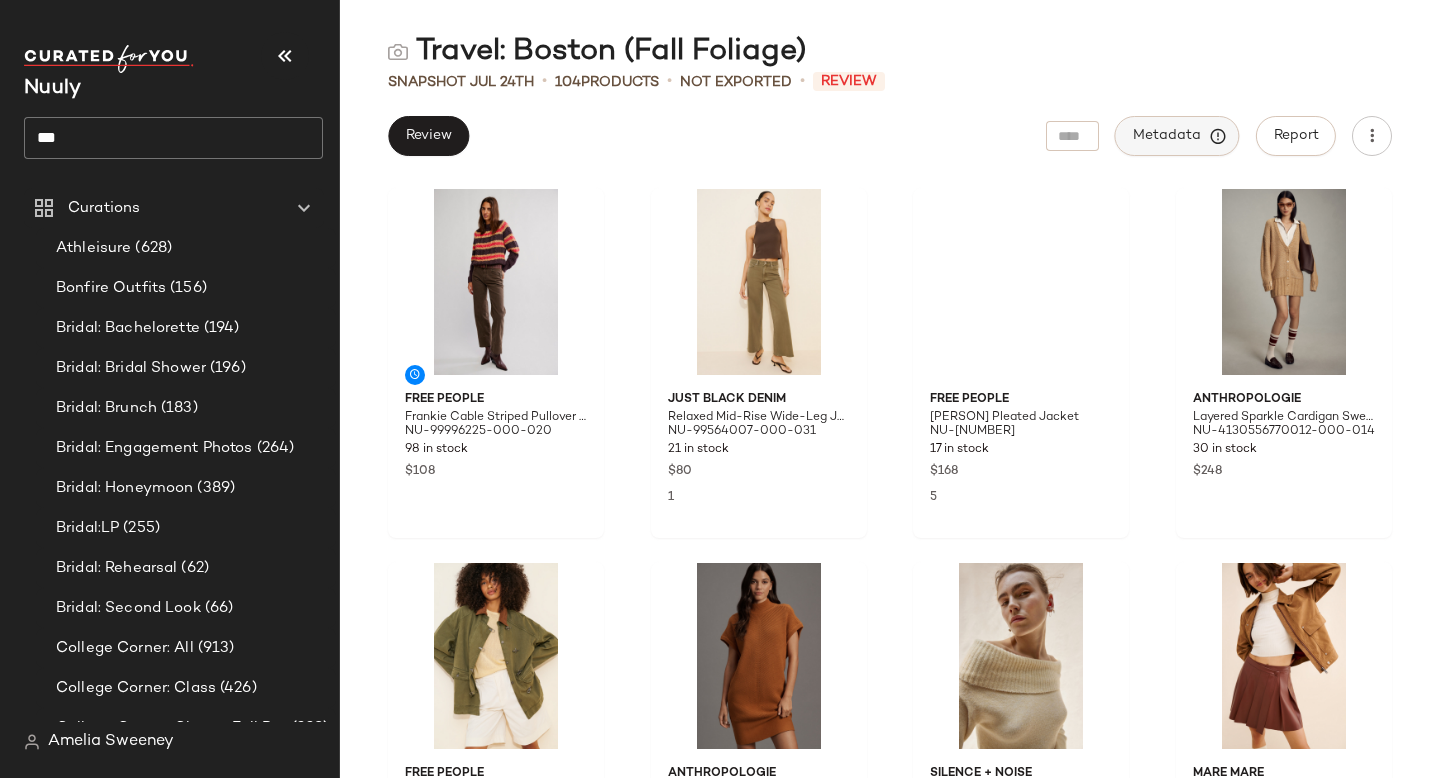 click on "Metadata" 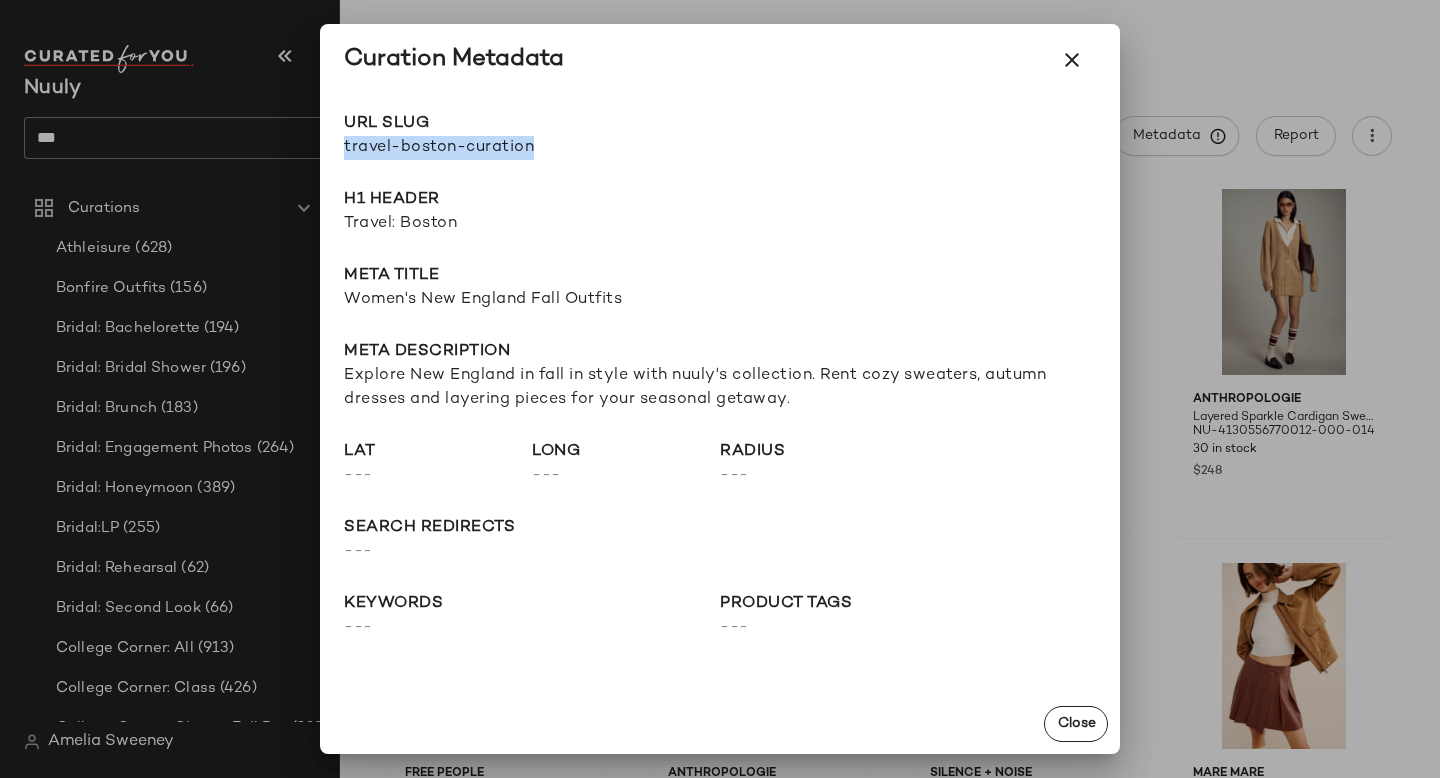 drag, startPoint x: 344, startPoint y: 145, endPoint x: 709, endPoint y: 145, distance: 365 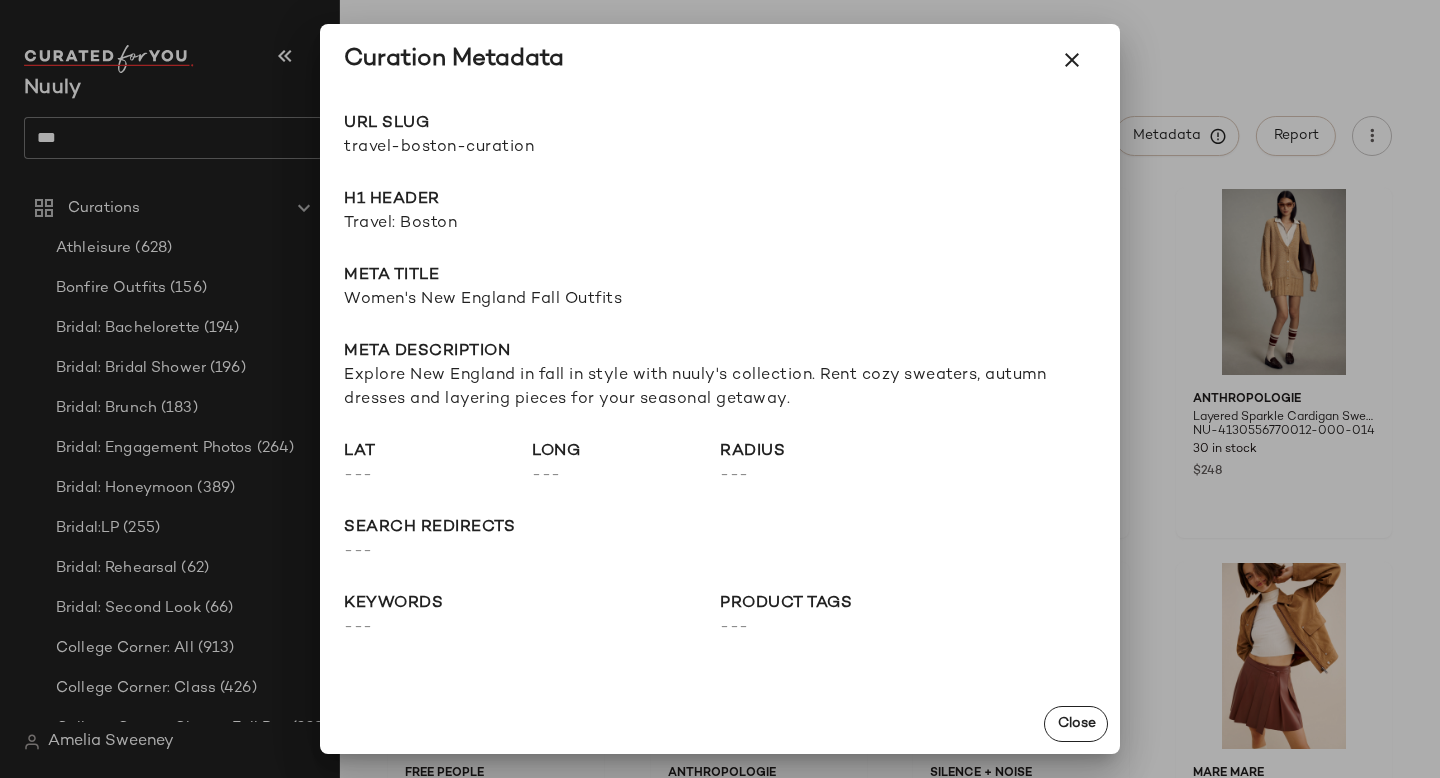 click at bounding box center [720, 389] 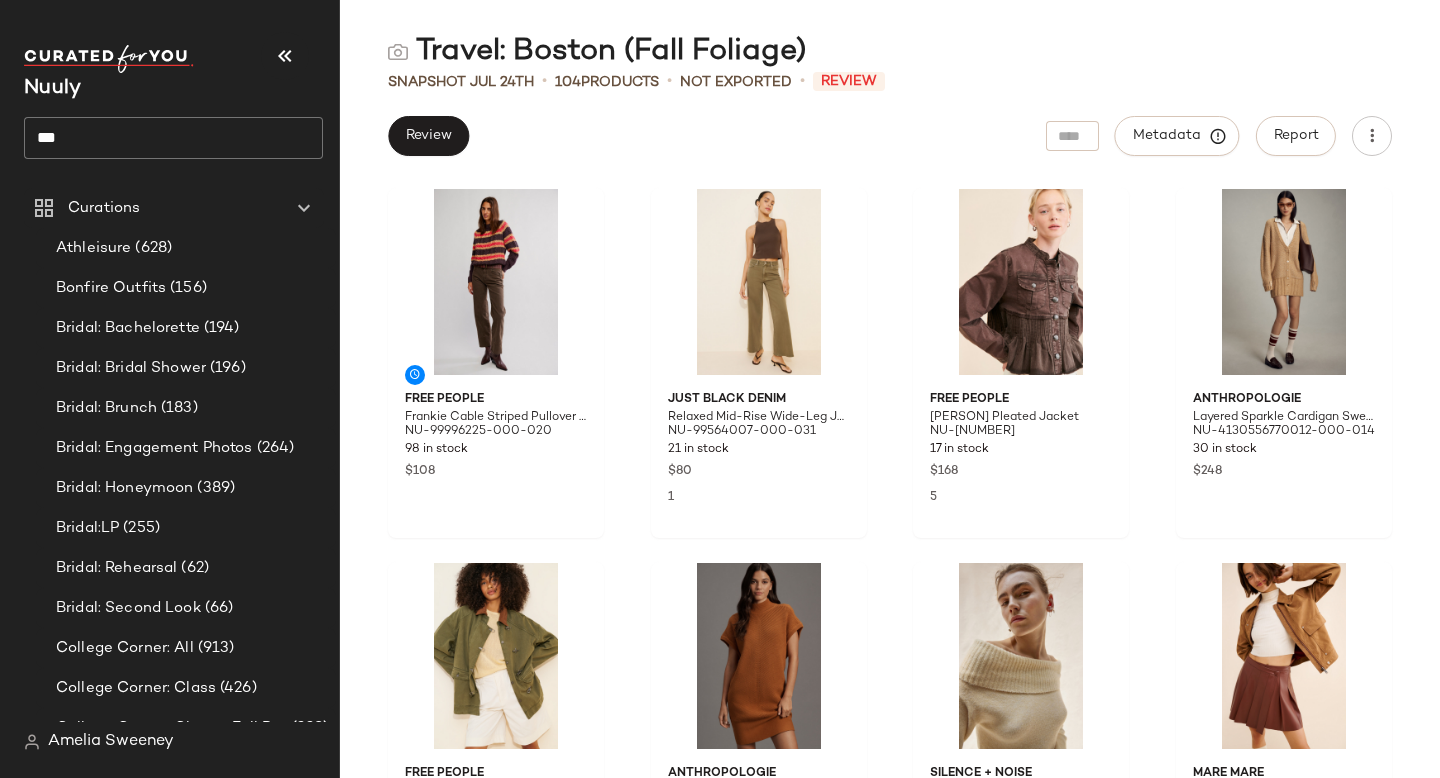 click on "***" 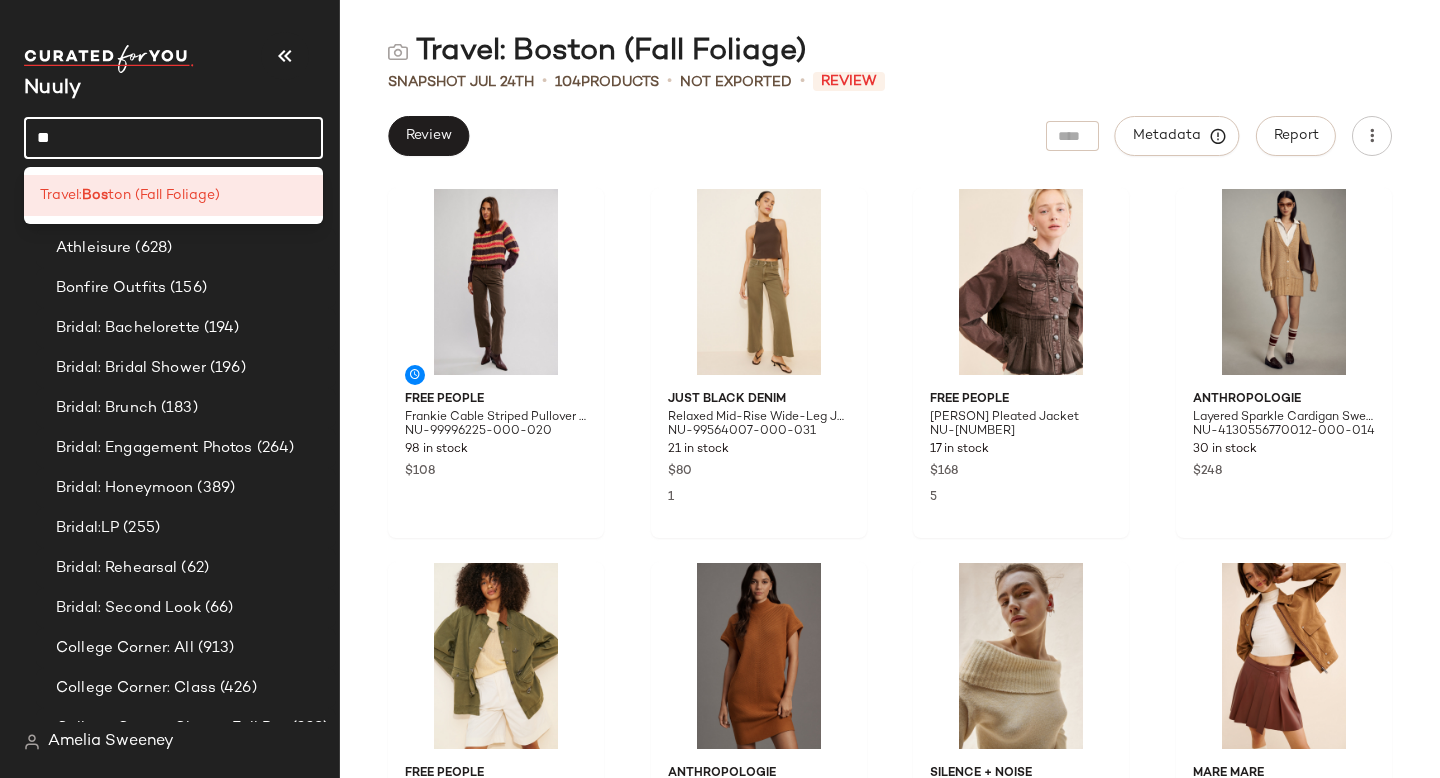 type on "*" 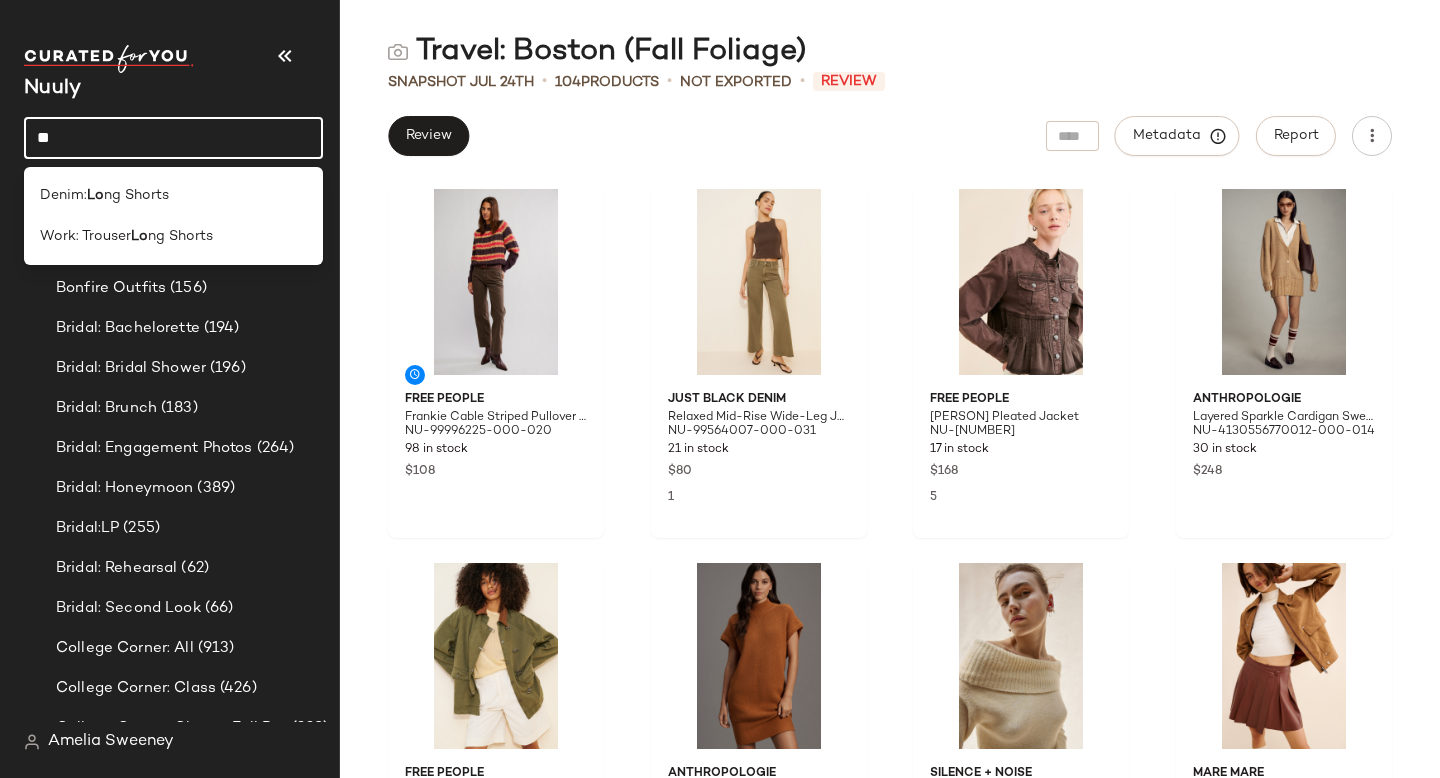 type on "*" 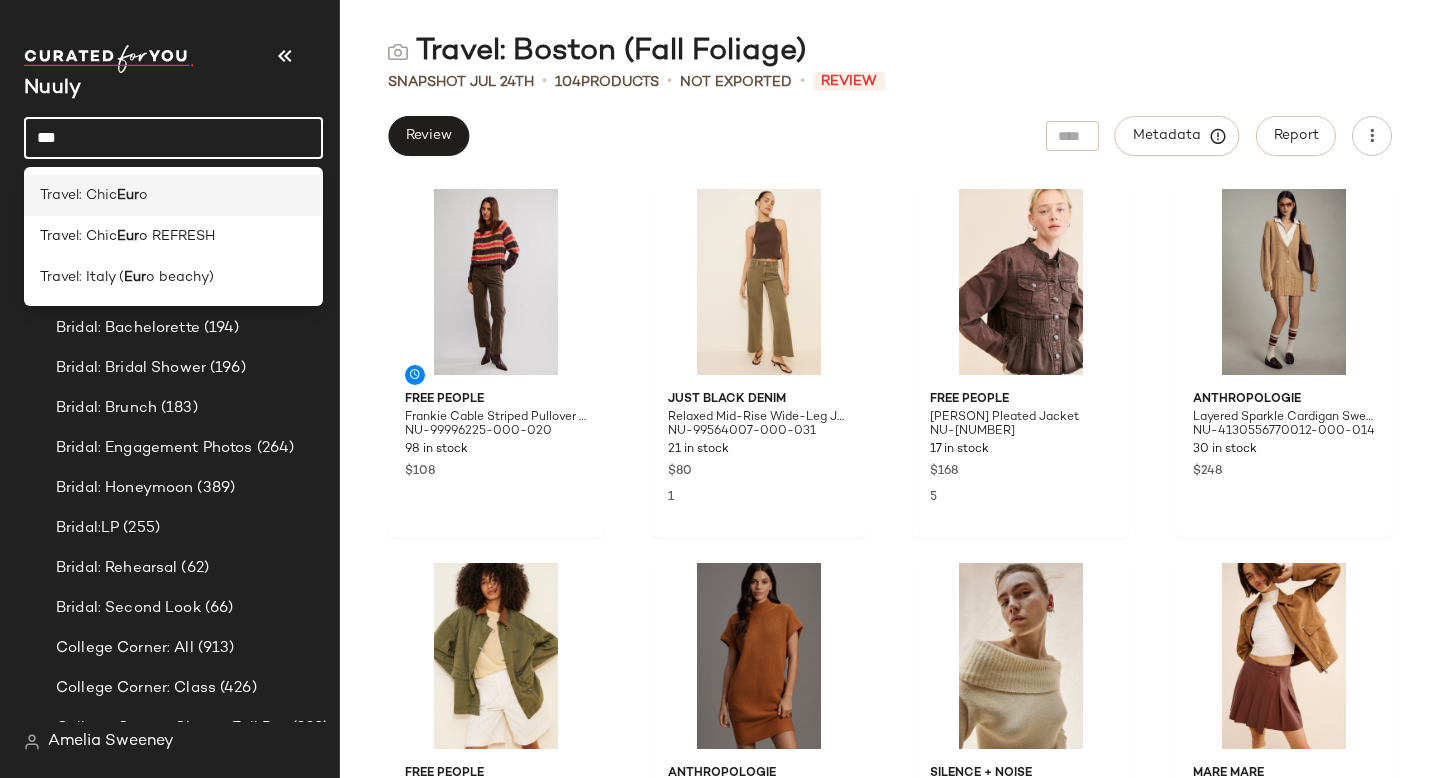 click on "Eur" at bounding box center [128, 195] 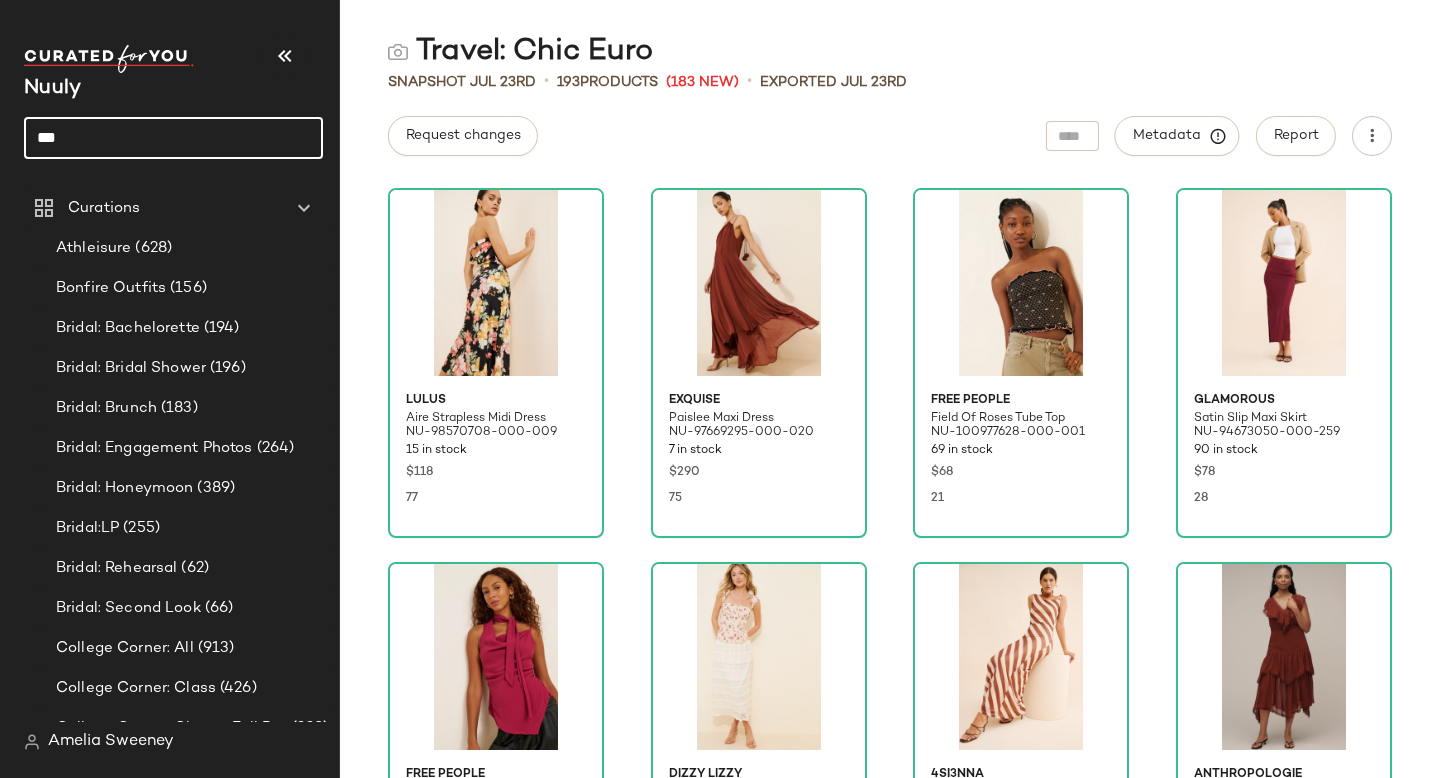 click on "***" 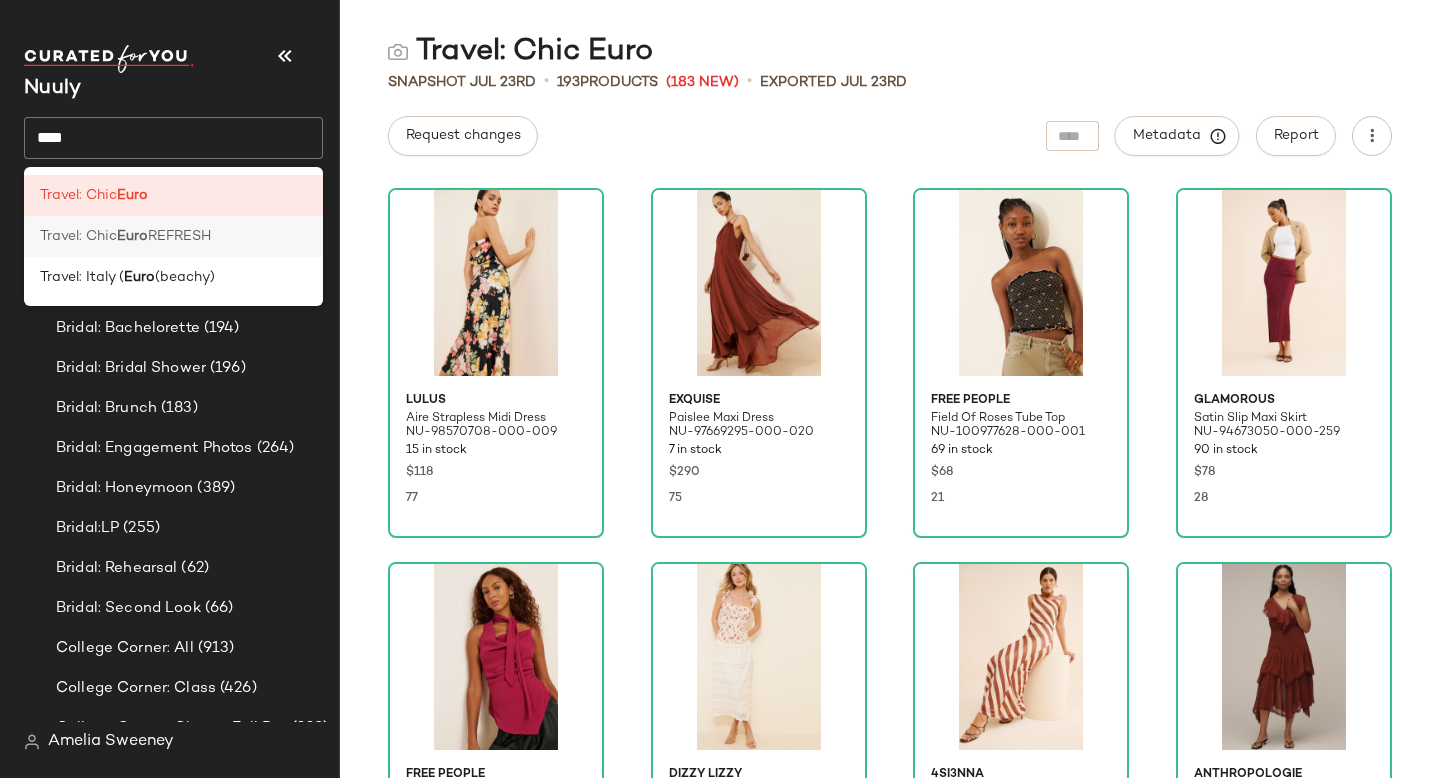 click on "Euro" at bounding box center [132, 236] 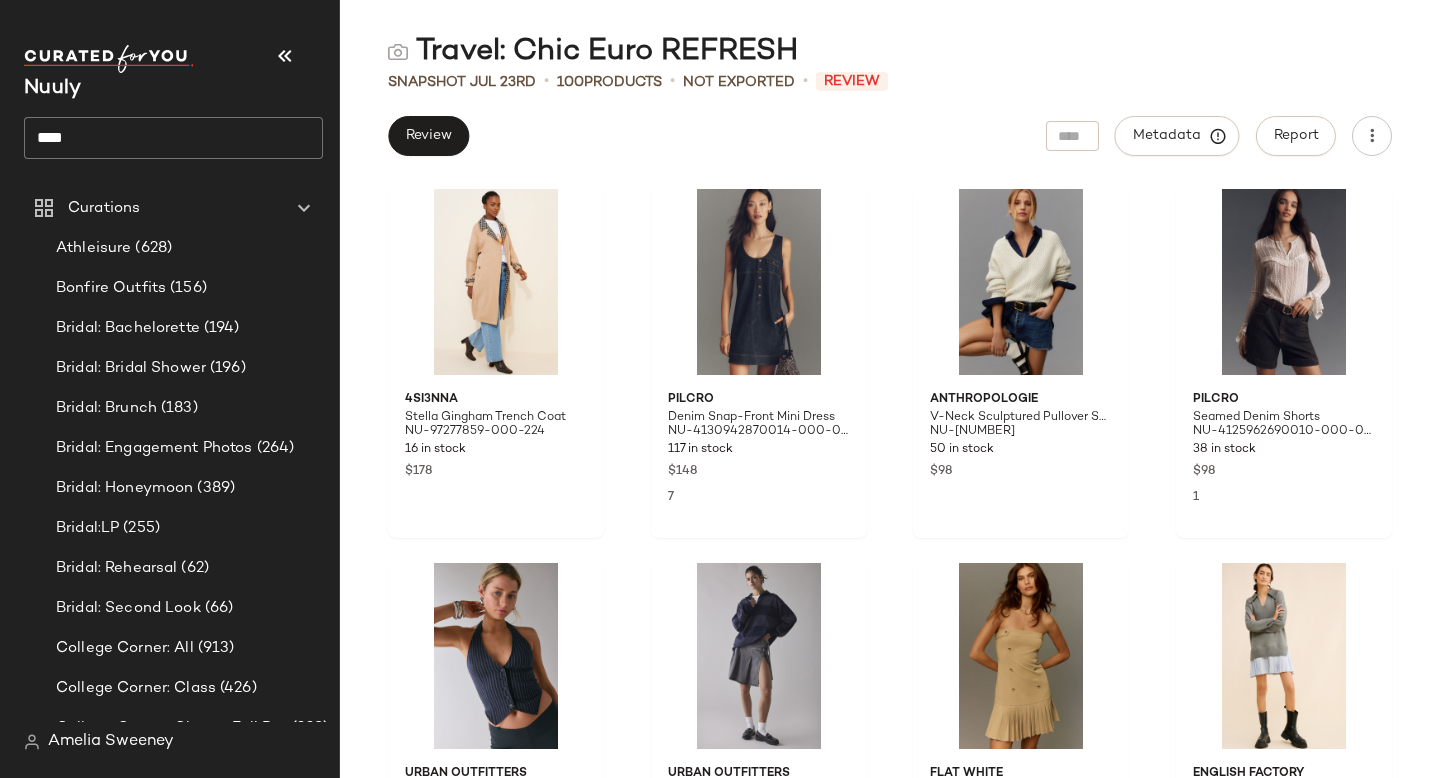 click on "****" 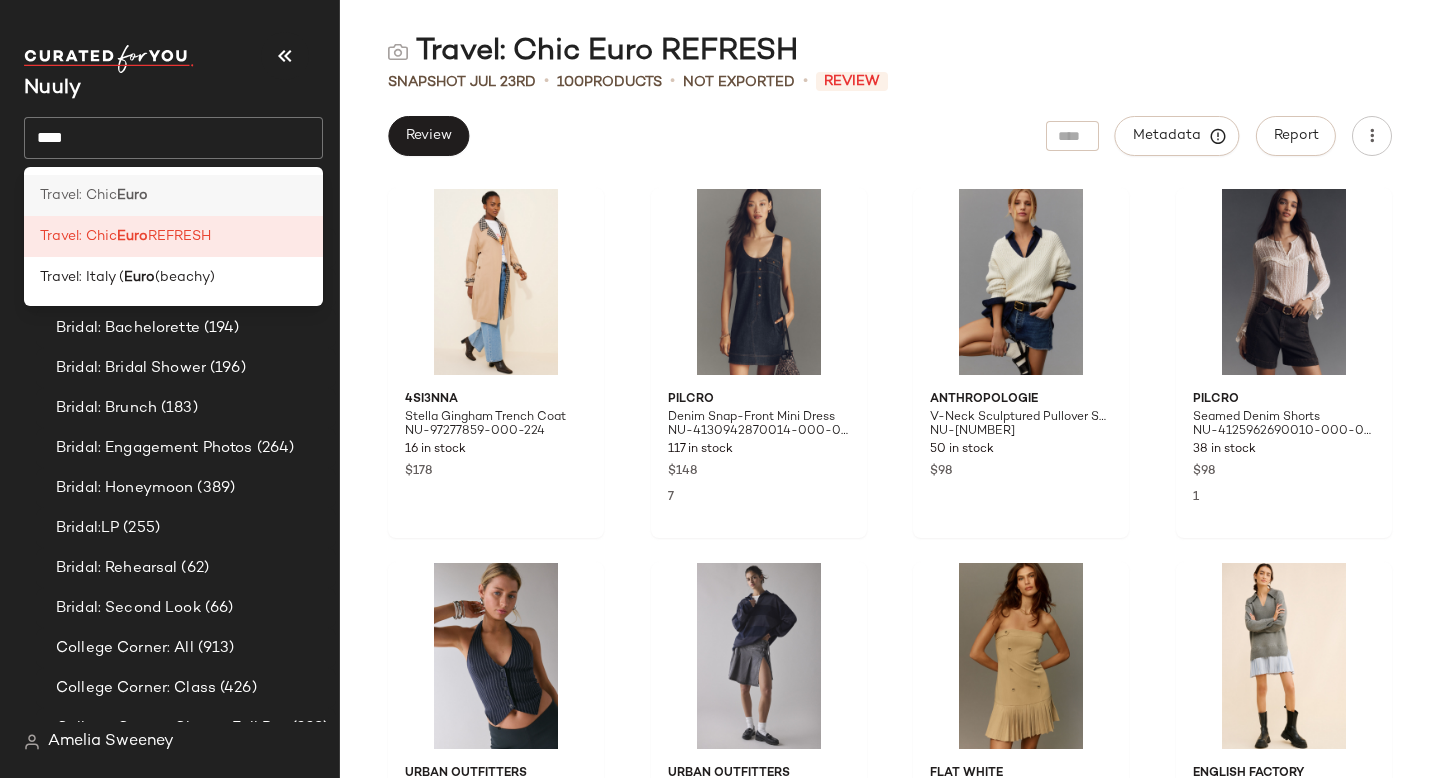 click on "Travel: Chic" at bounding box center (78, 195) 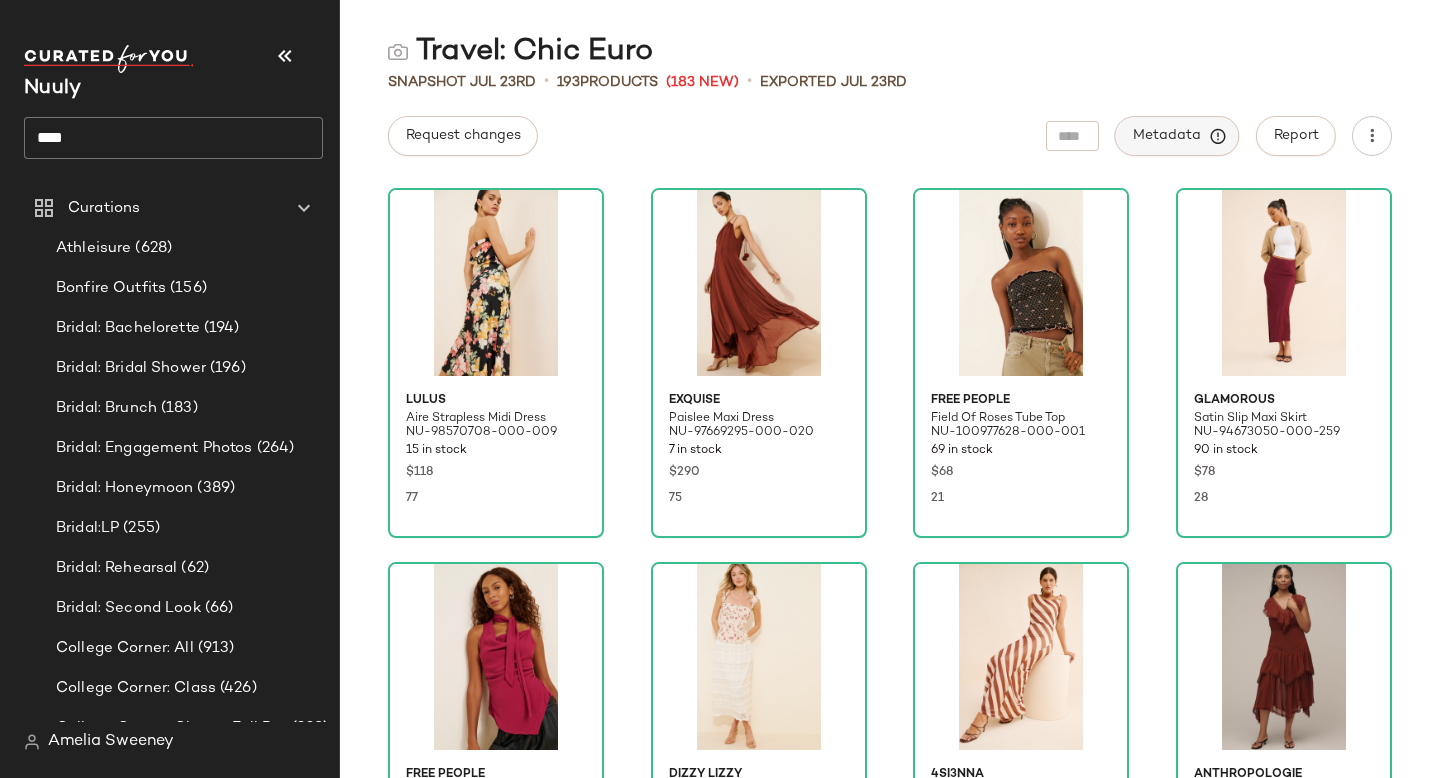 click on "Metadata" at bounding box center (1177, 136) 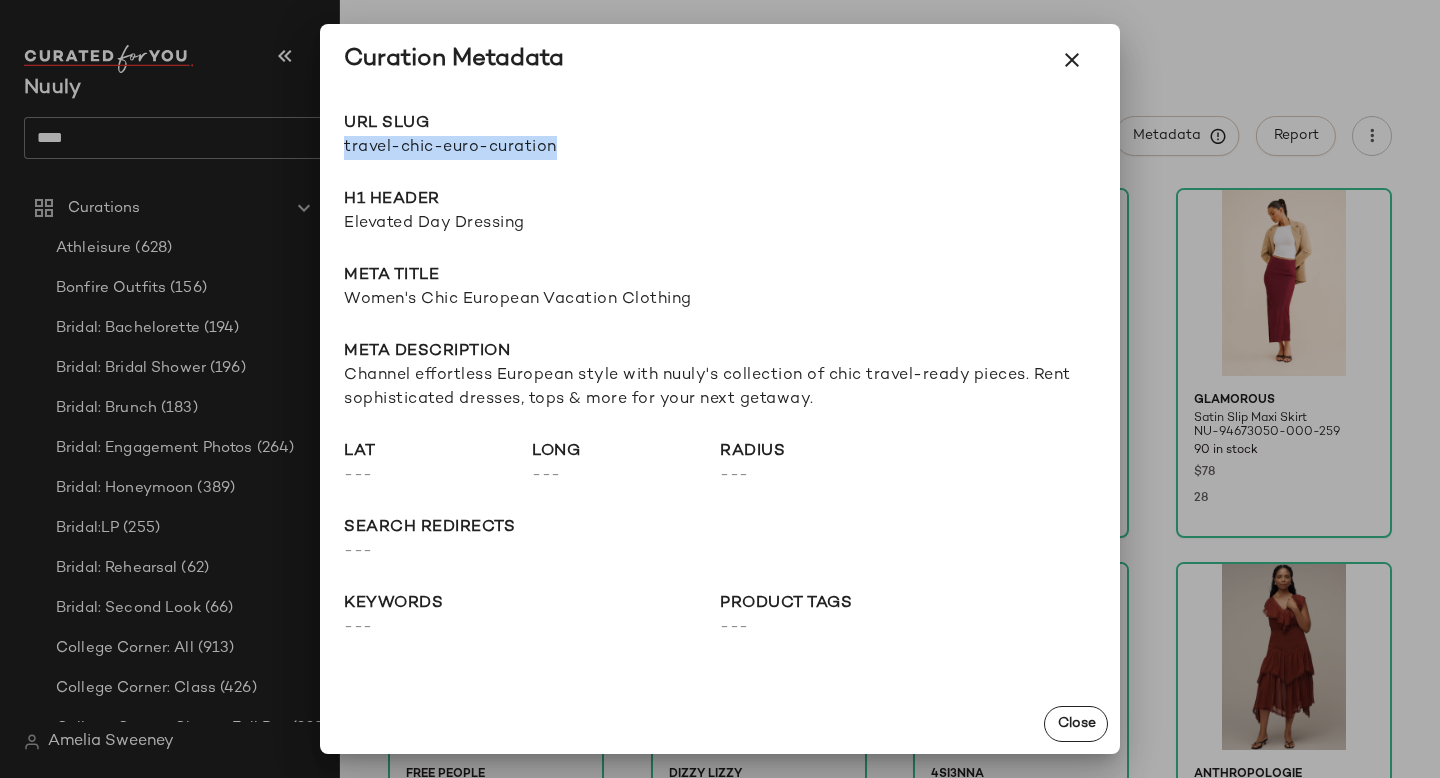 drag, startPoint x: 342, startPoint y: 145, endPoint x: 724, endPoint y: 145, distance: 382 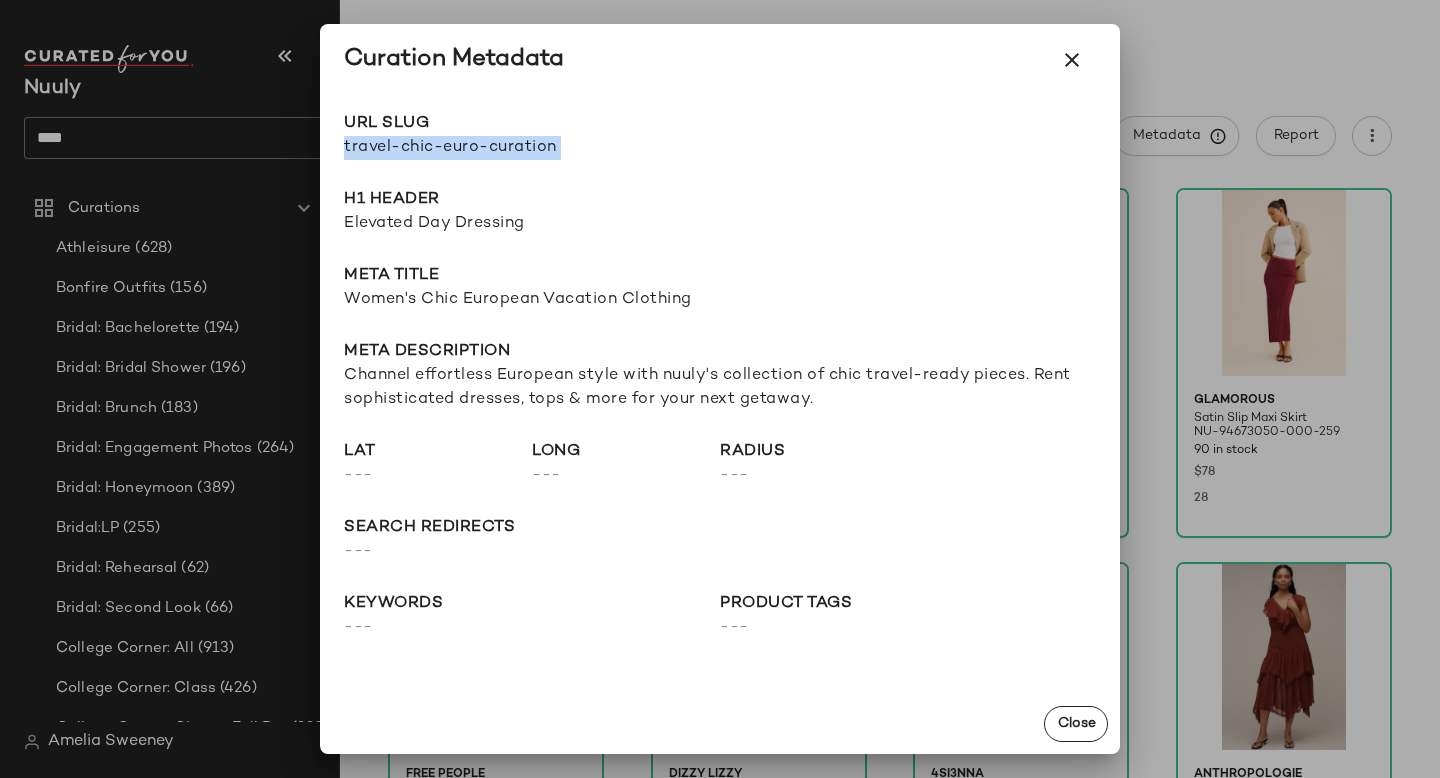 copy on "travel-chic-euro-curation Go to Shop" 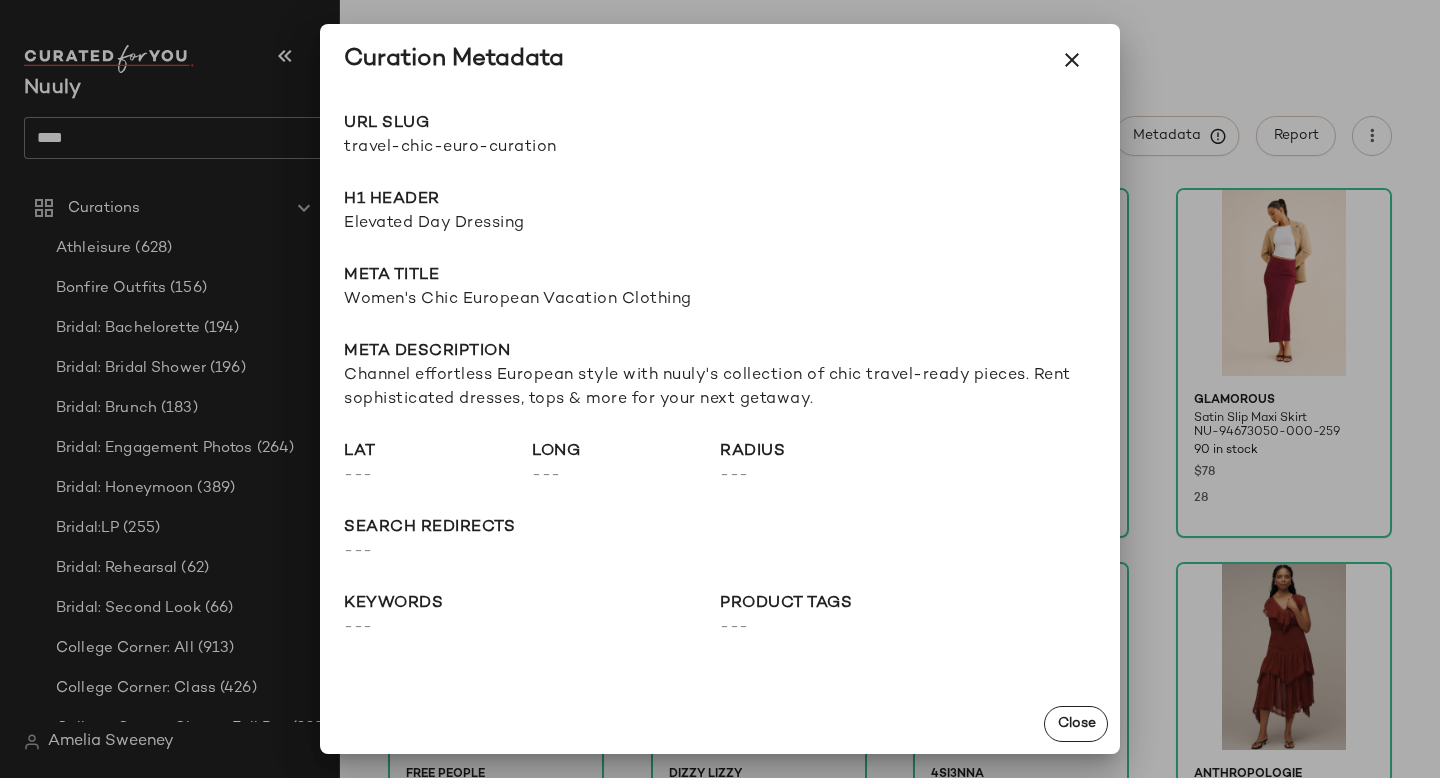 click at bounding box center (720, 389) 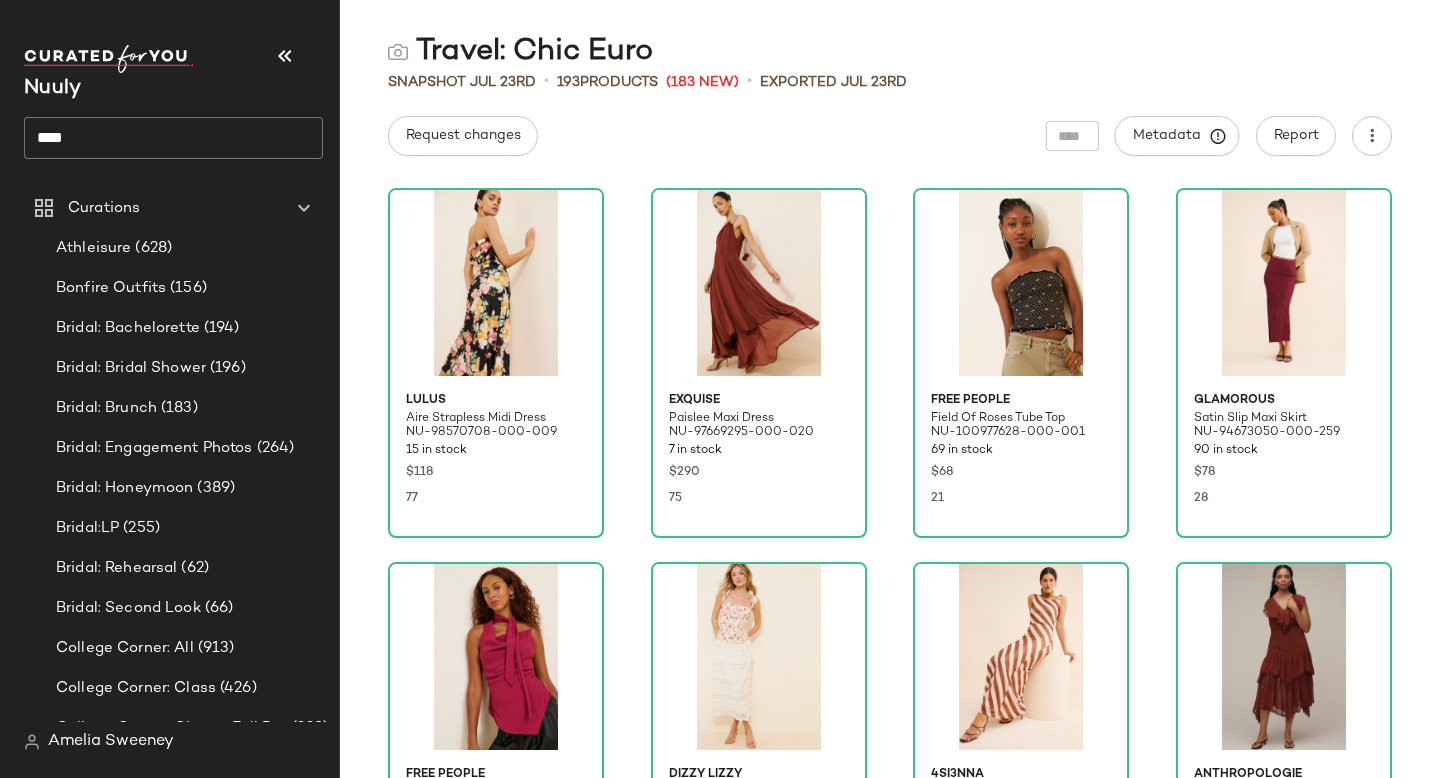 click on "****" 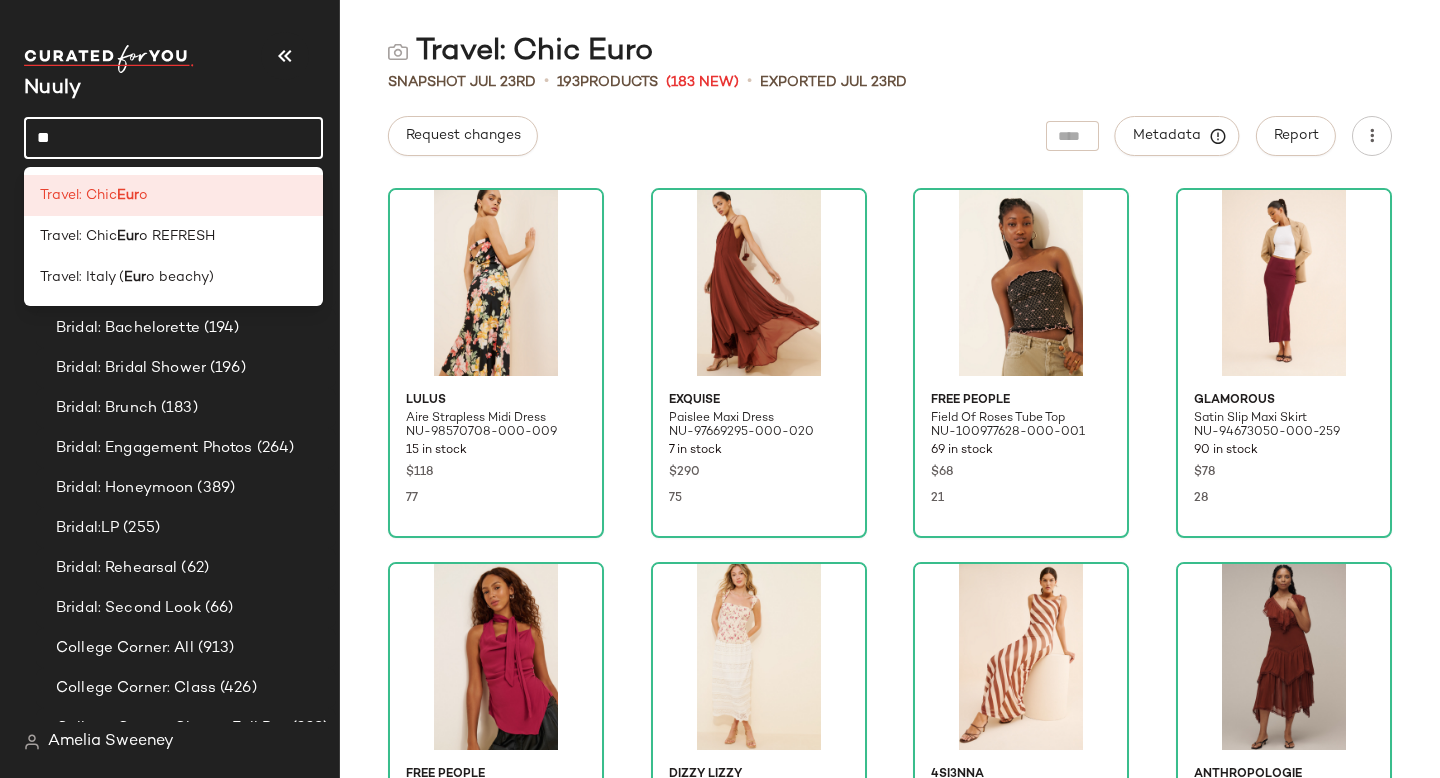 type on "*" 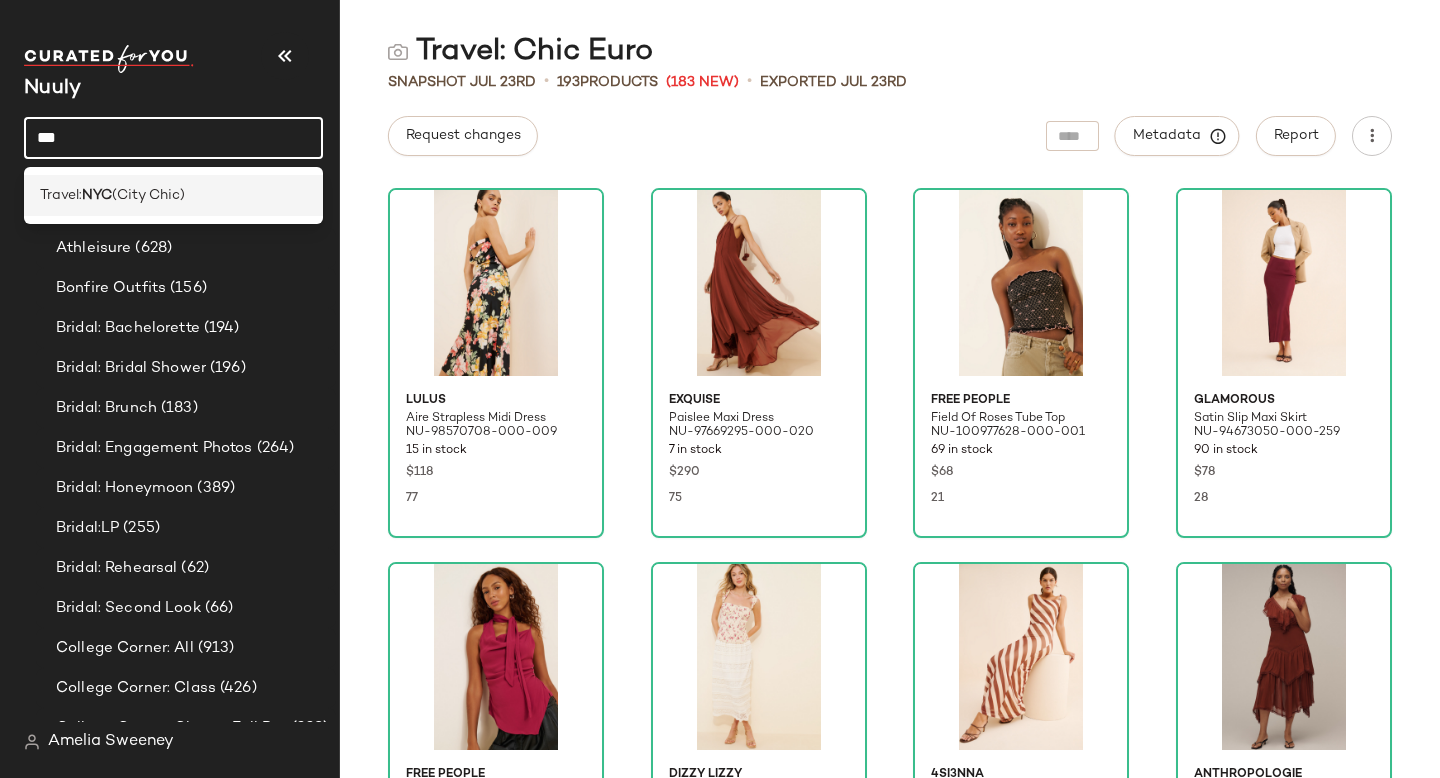click on "Travel: NYC (City Chic)" 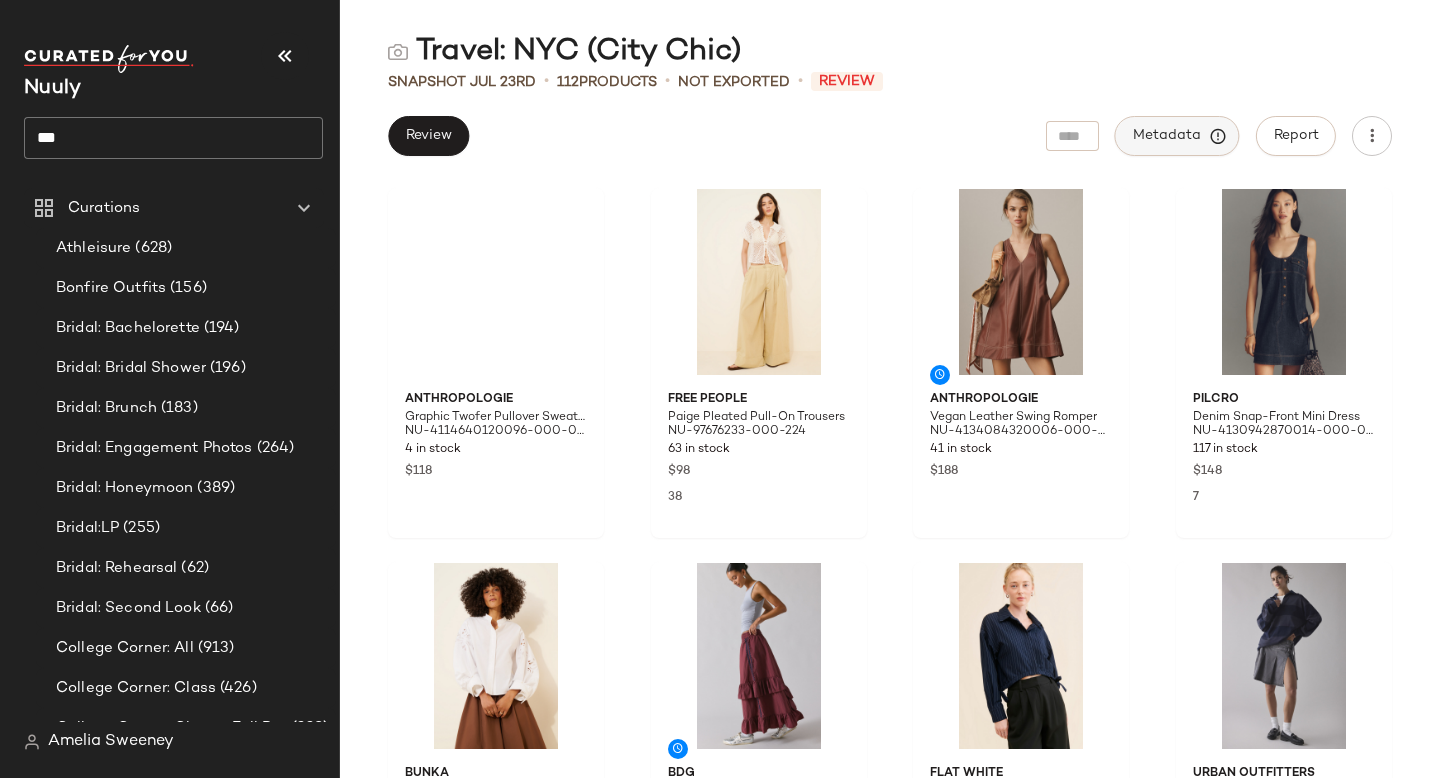 click on "Metadata" at bounding box center [1177, 136] 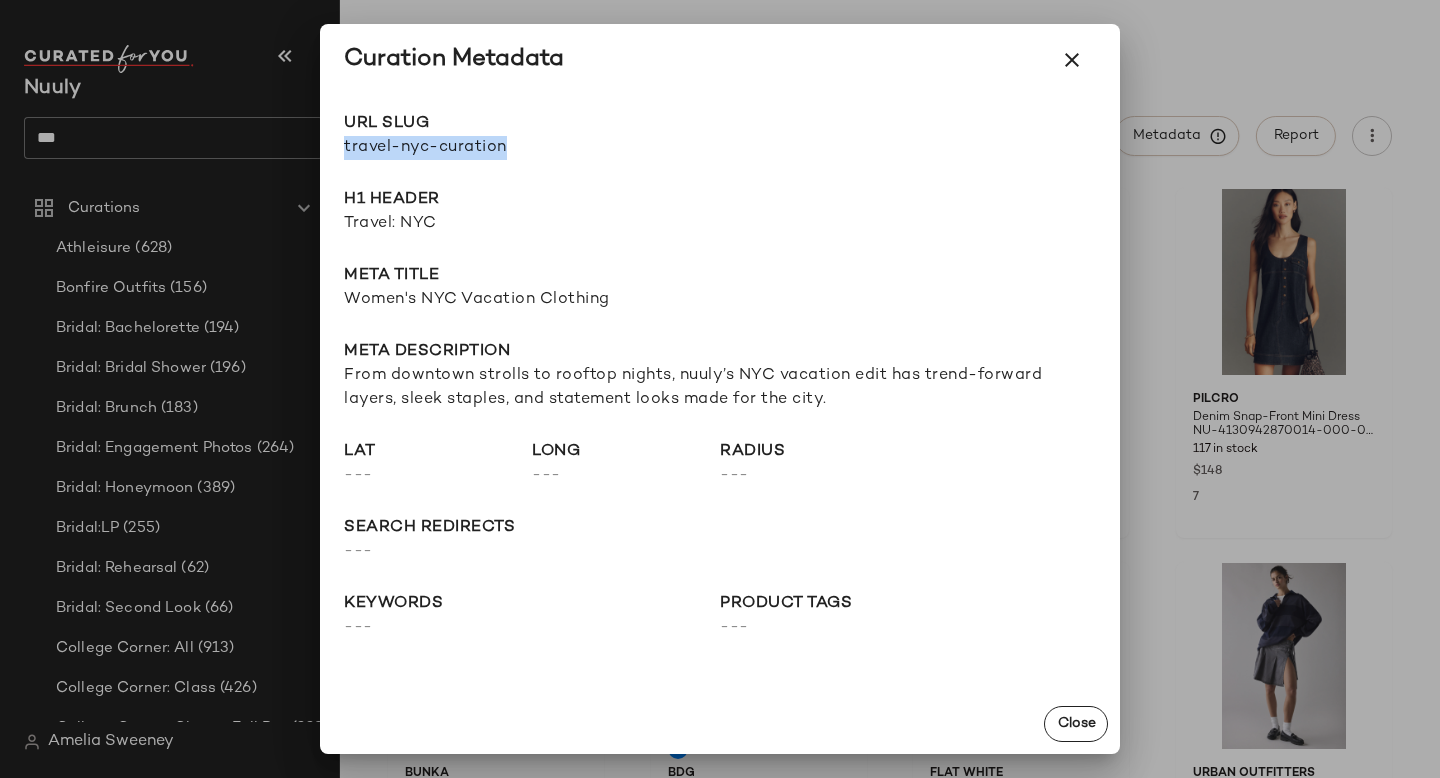 drag, startPoint x: 342, startPoint y: 147, endPoint x: 625, endPoint y: 147, distance: 283 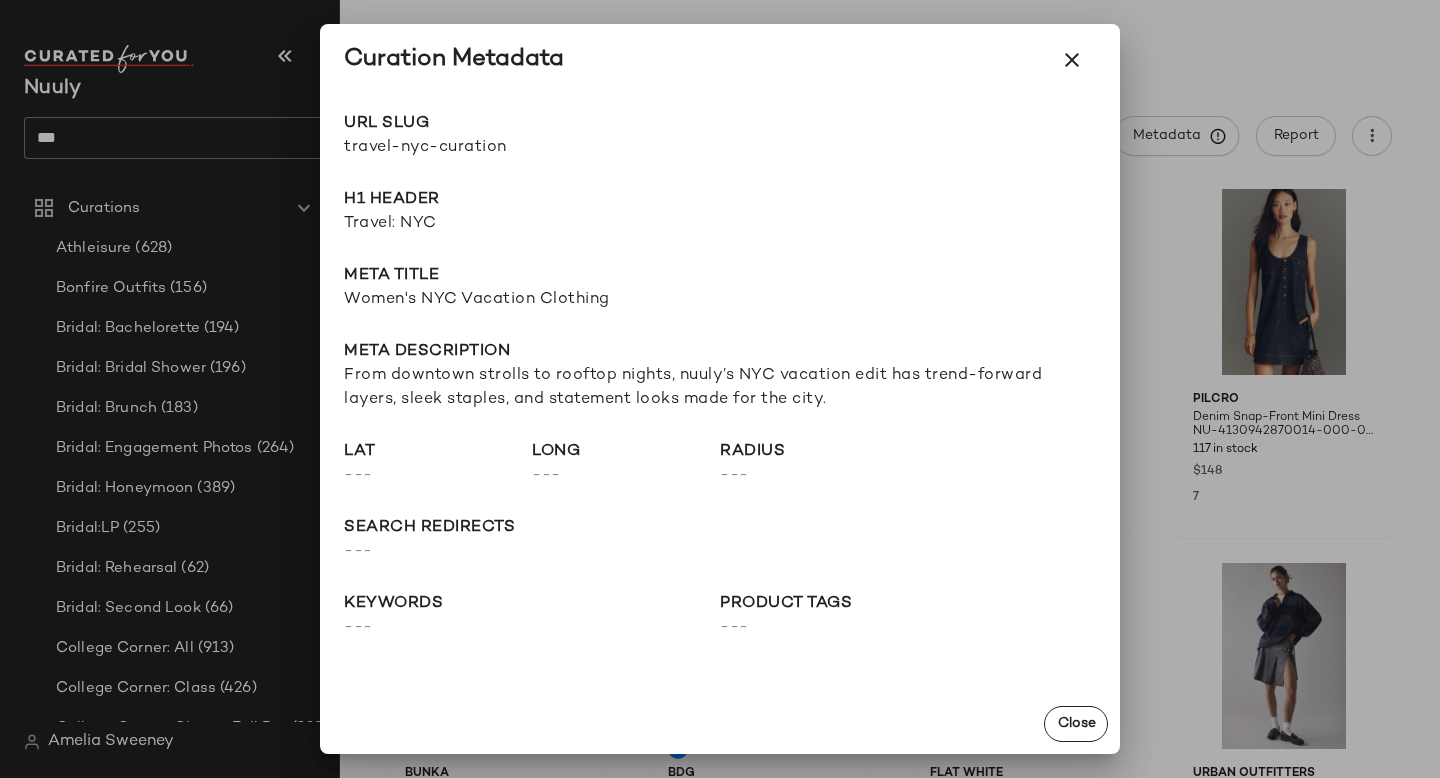 click at bounding box center (720, 389) 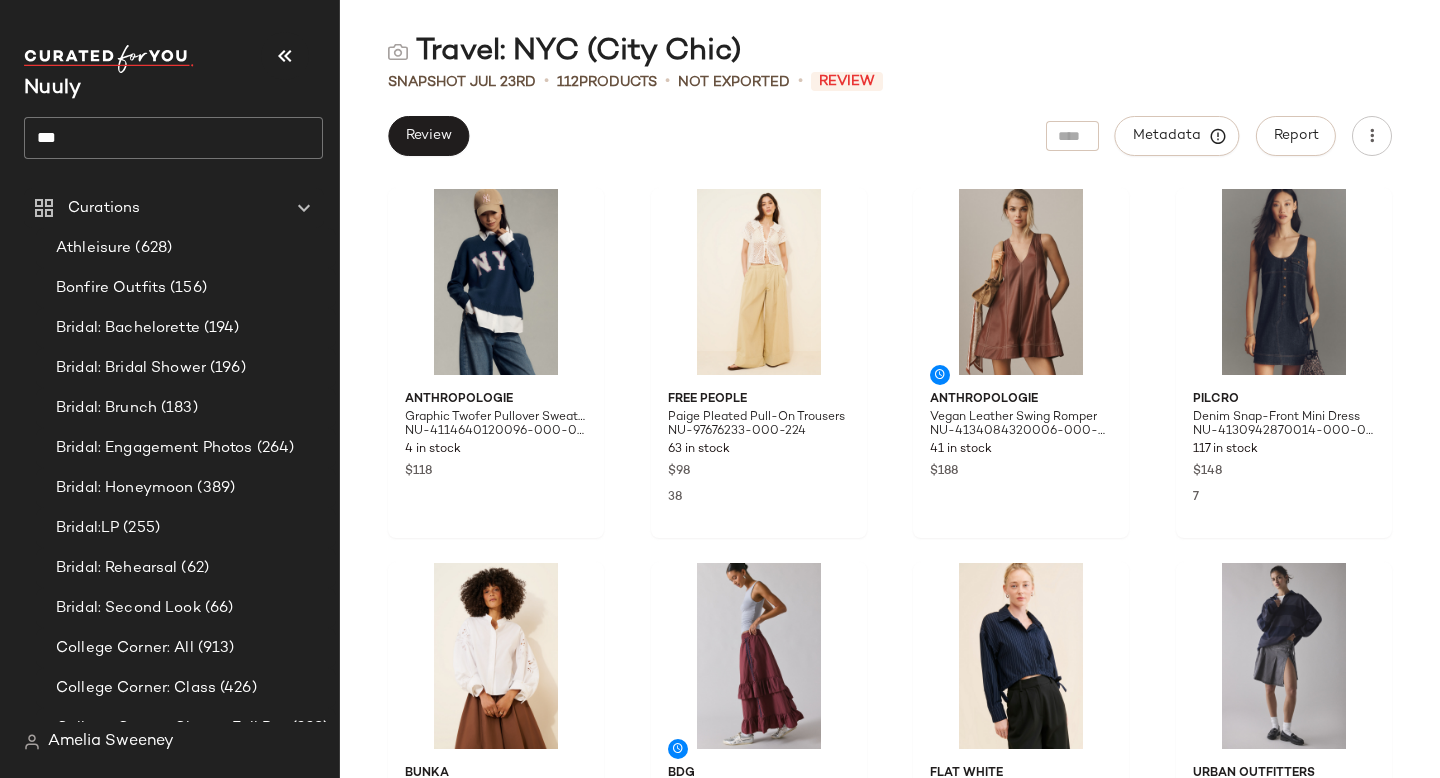click on "***" 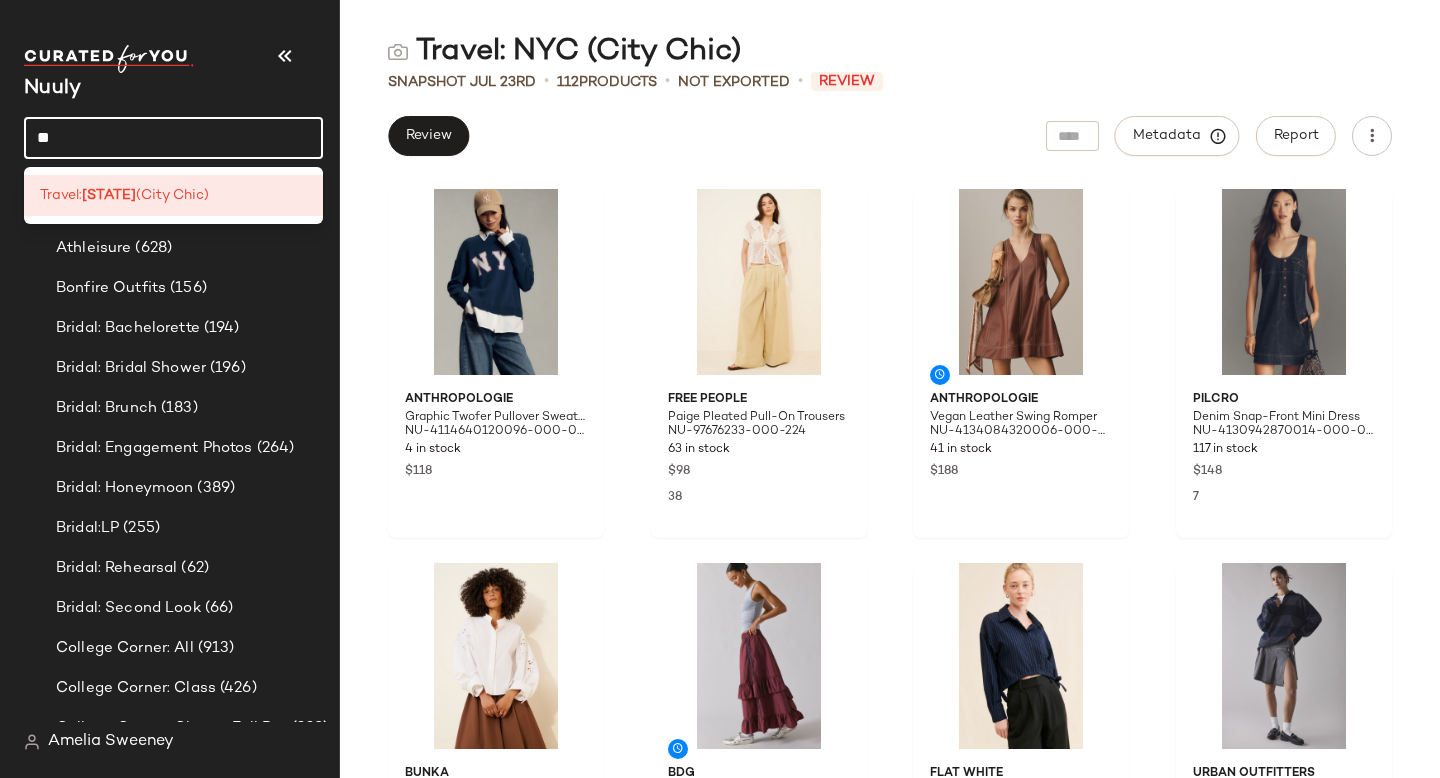 type on "*" 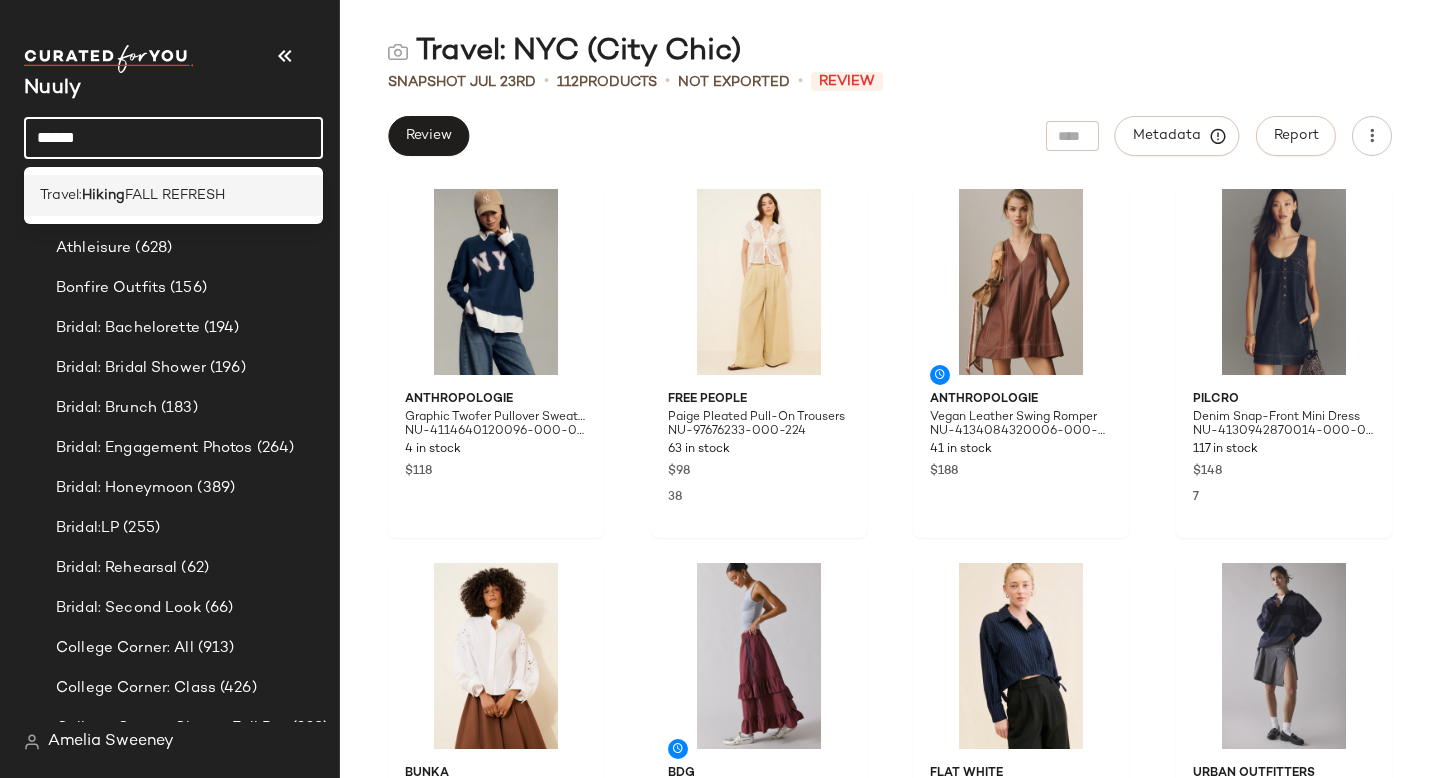 type on "******" 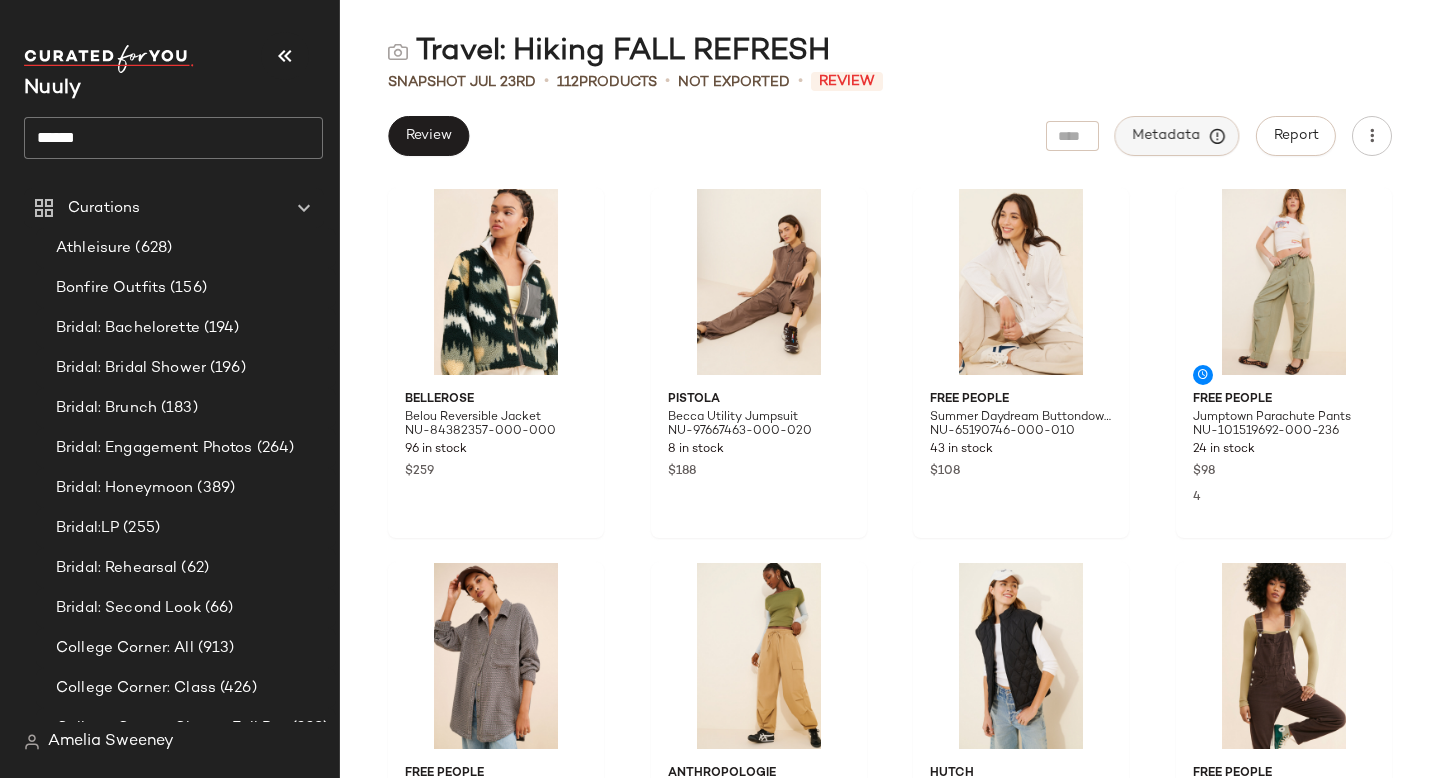 click on "Metadata" 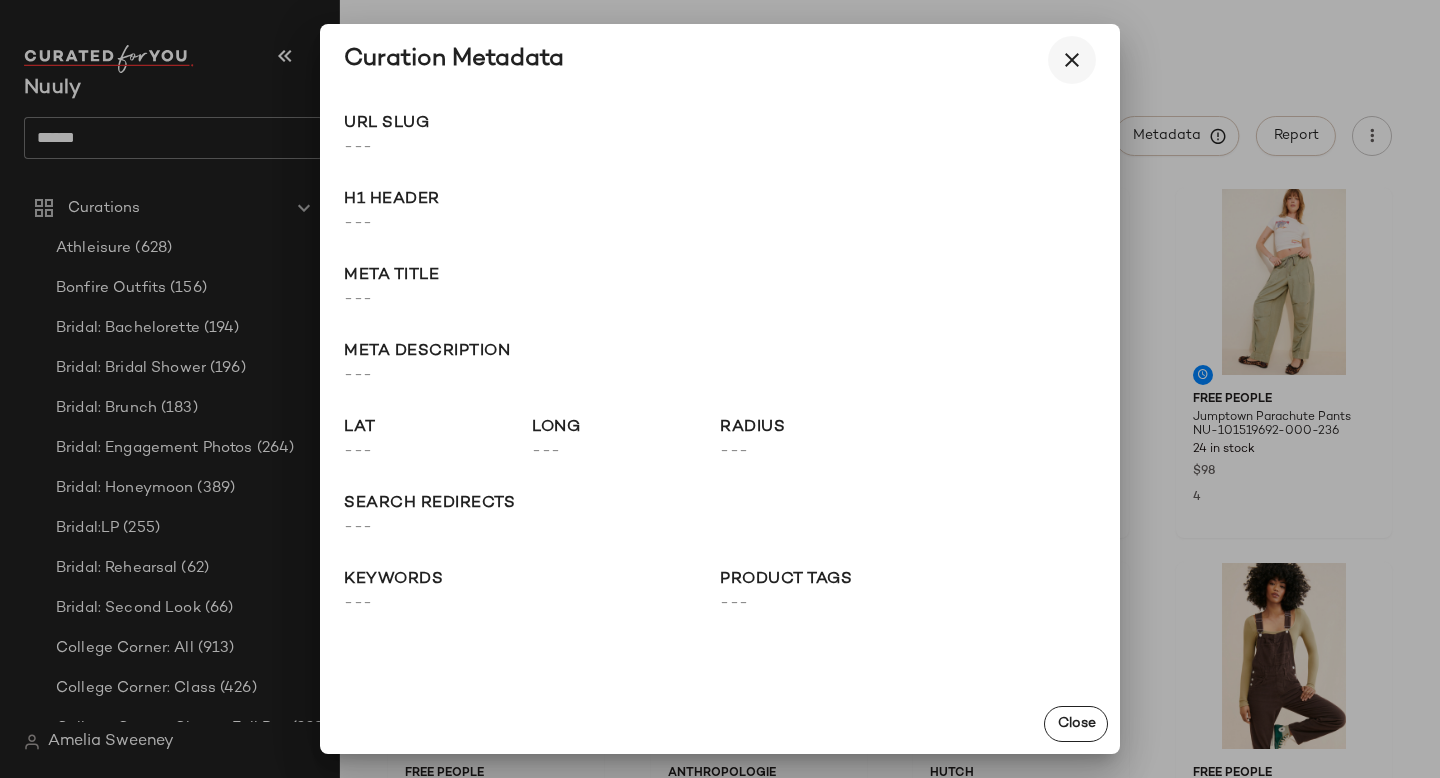 click at bounding box center (1072, 60) 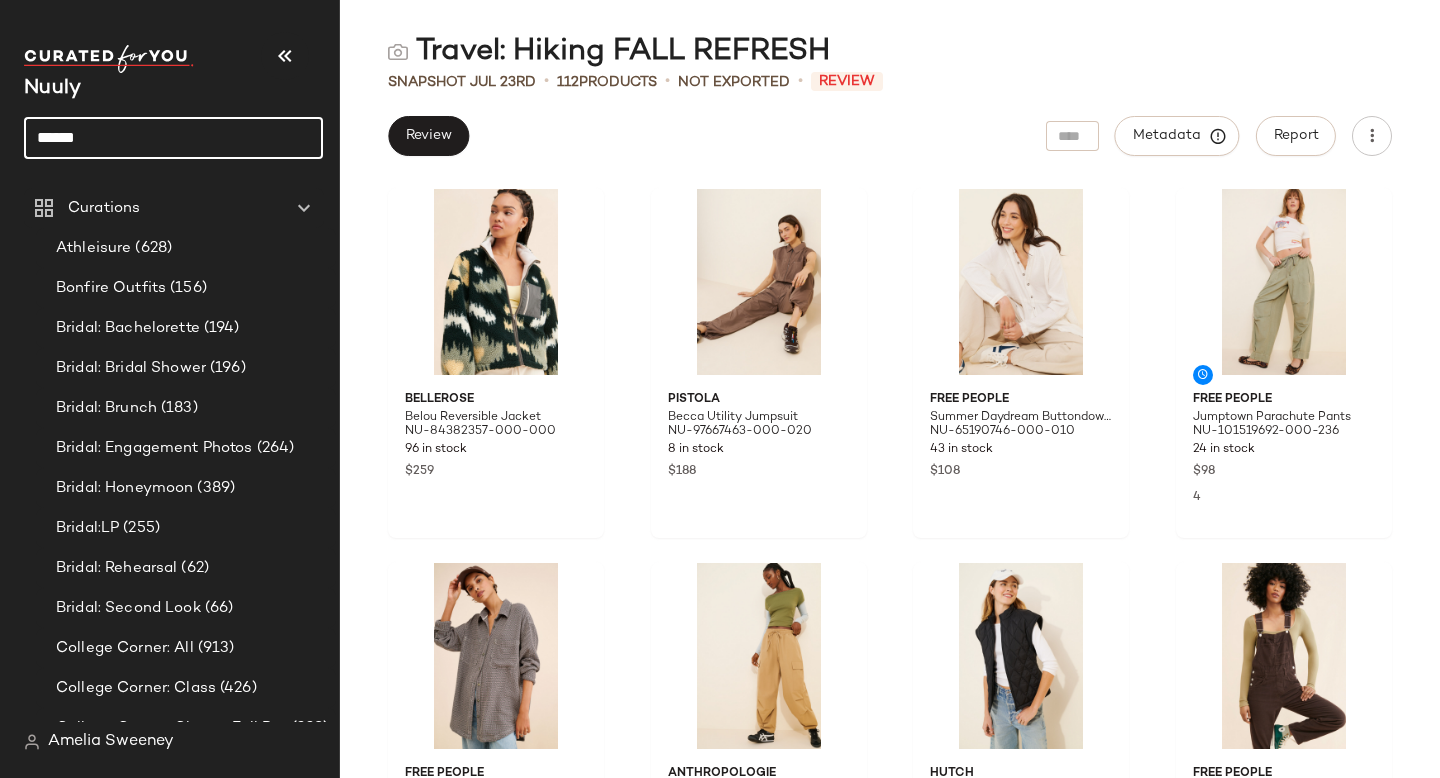 drag, startPoint x: 149, startPoint y: 134, endPoint x: 15, endPoint y: 134, distance: 134 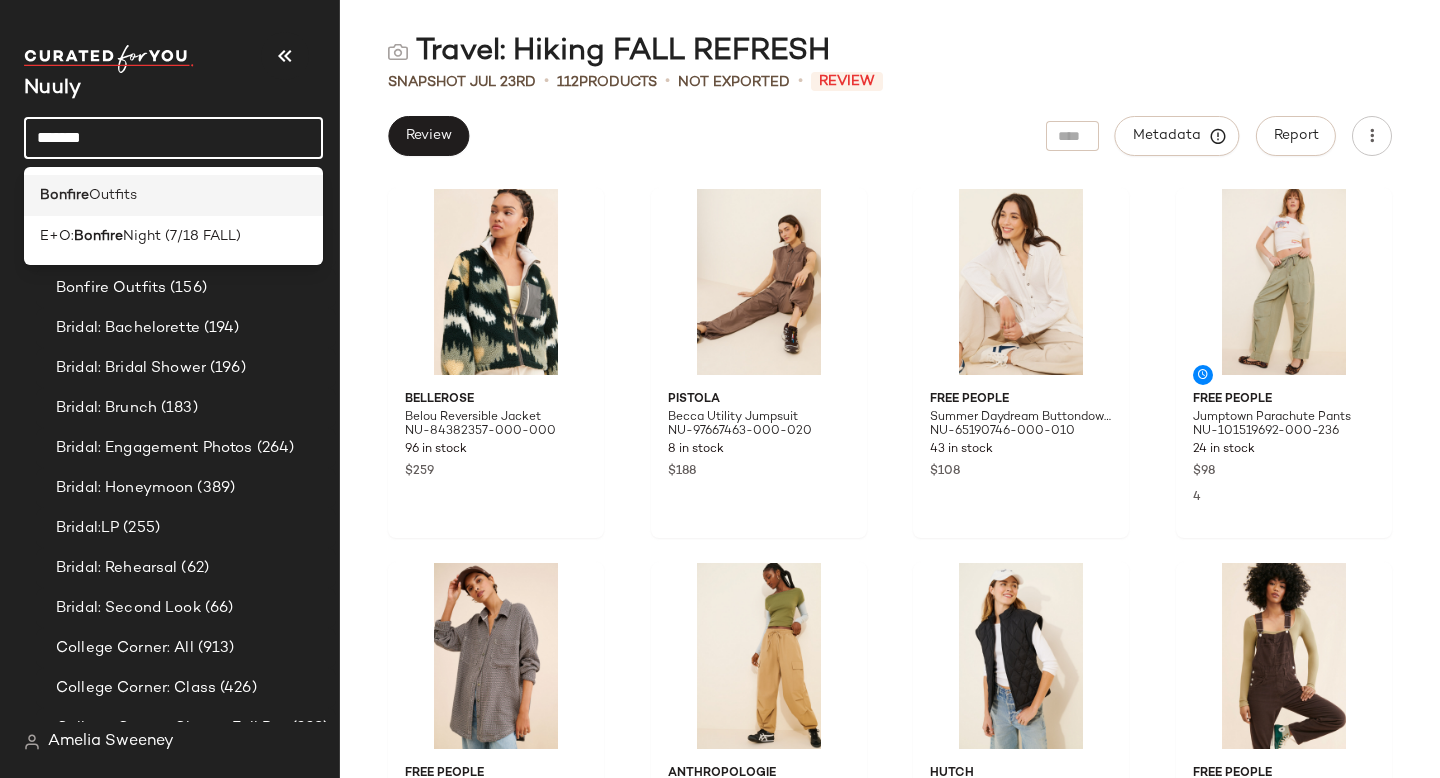 click on "Bonfire" at bounding box center (64, 195) 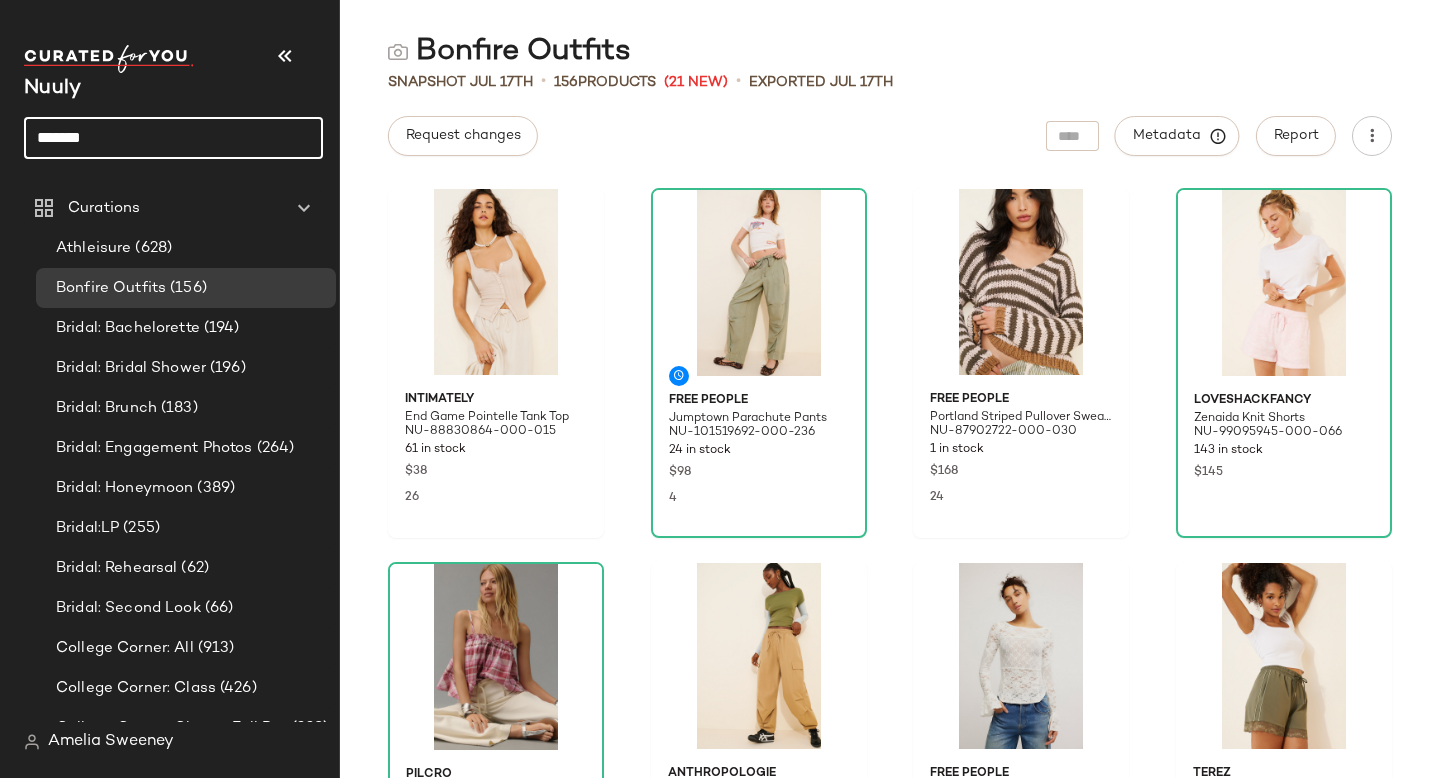 click on "*******" 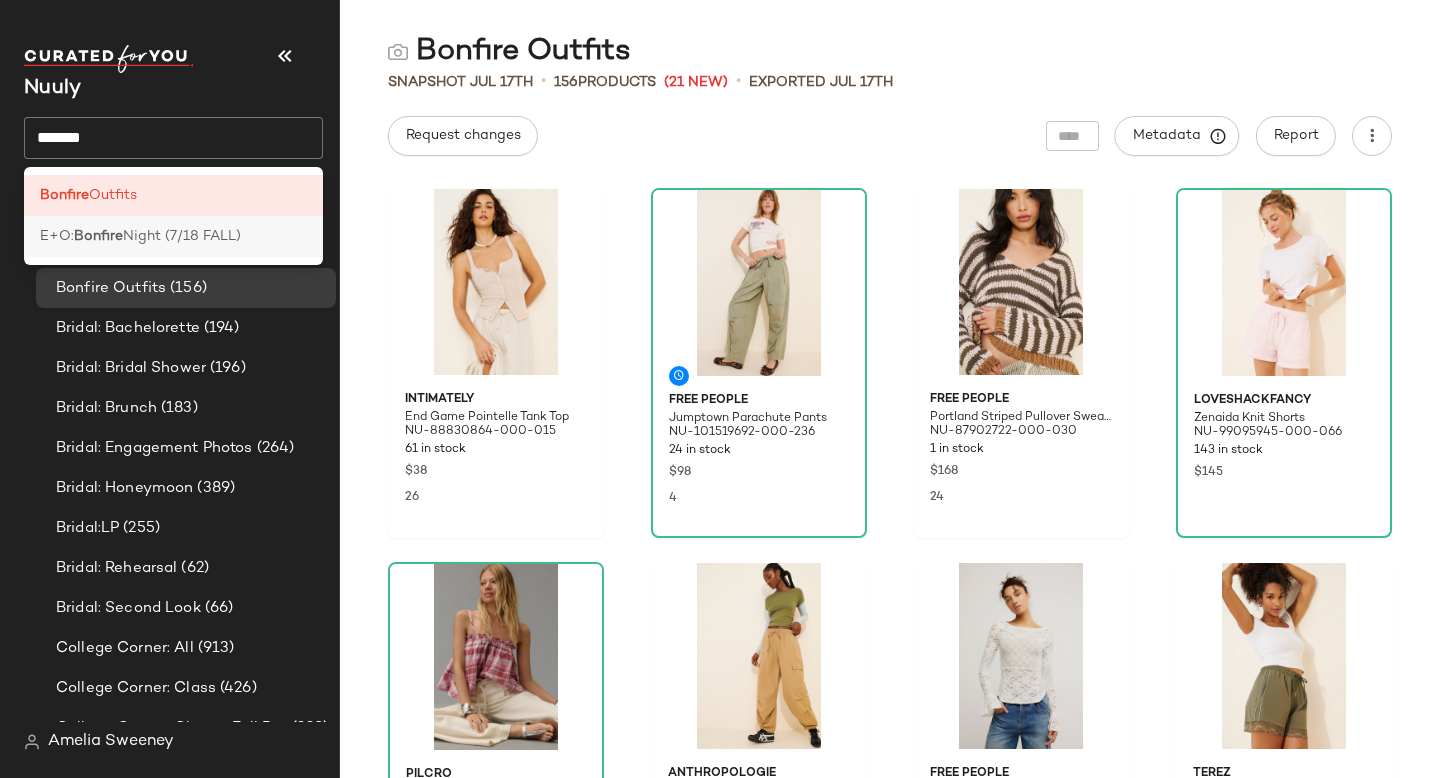 click on "Night (7/18 FALL)" at bounding box center (182, 236) 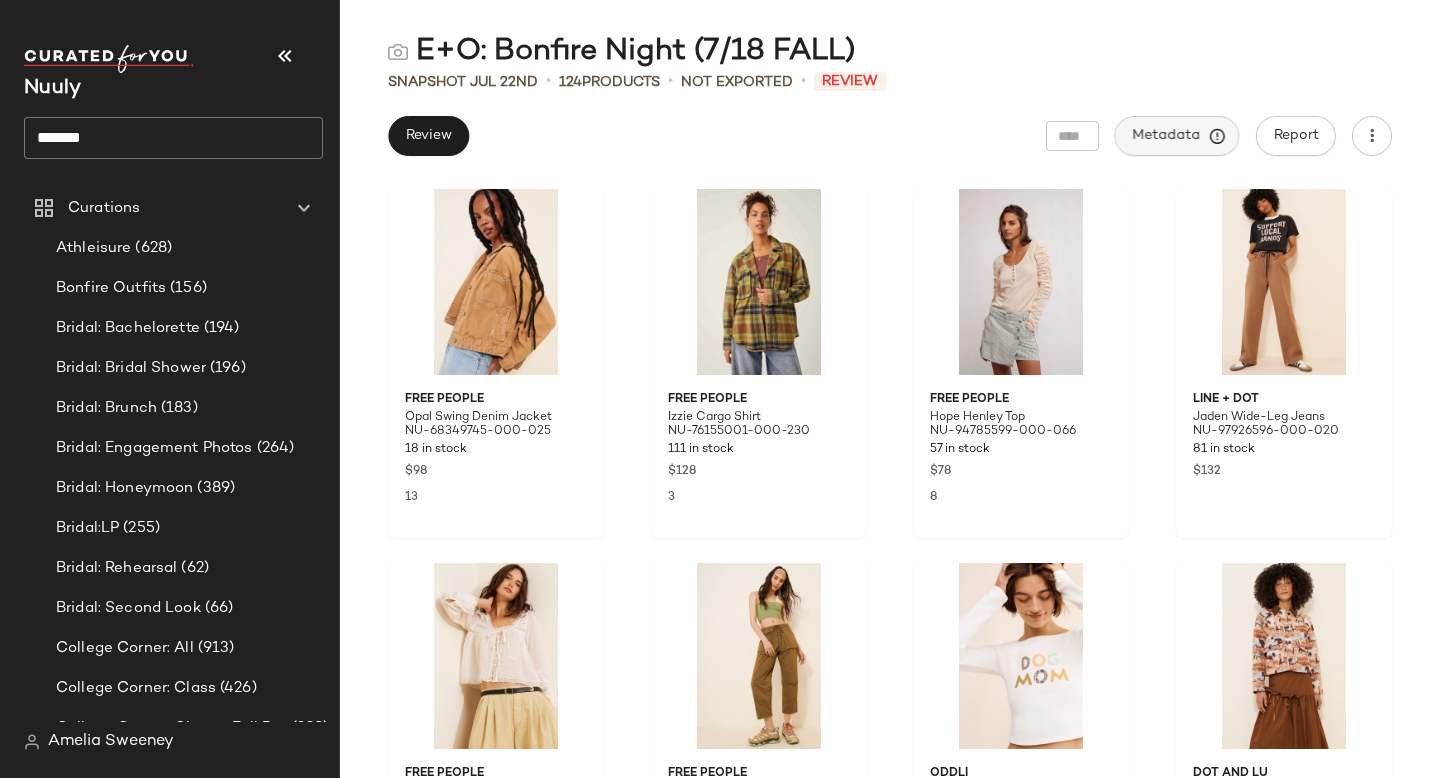 click on "Metadata" 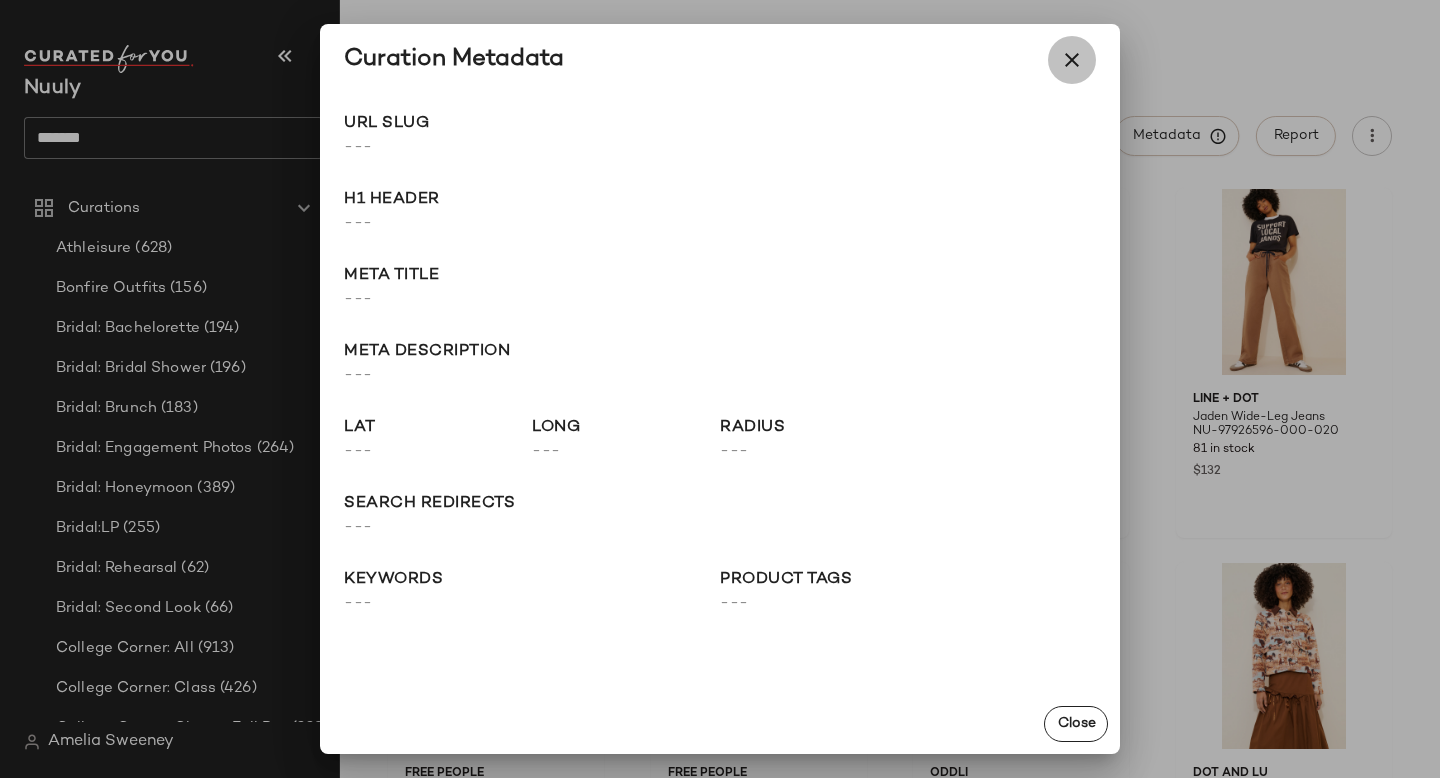 click at bounding box center [1072, 60] 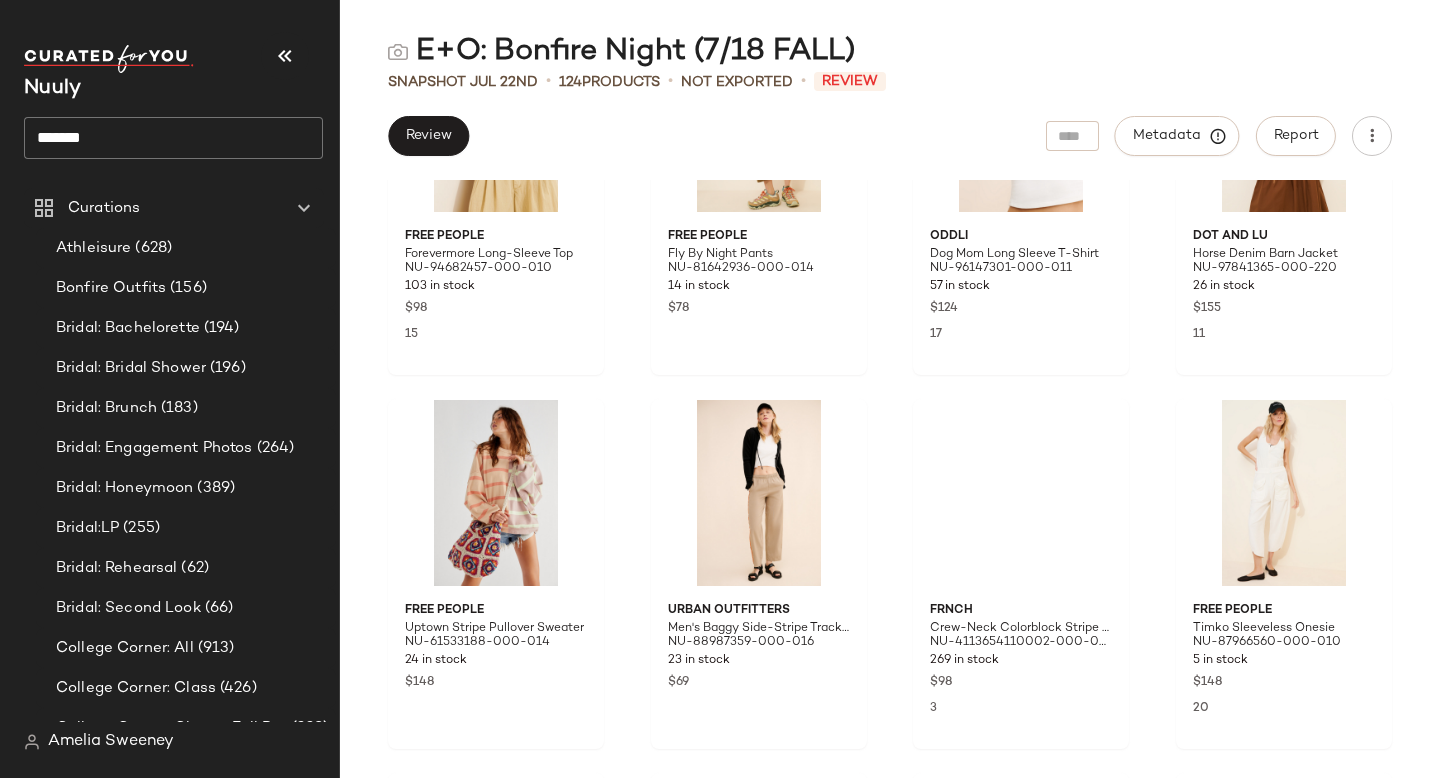 scroll, scrollTop: 0, scrollLeft: 0, axis: both 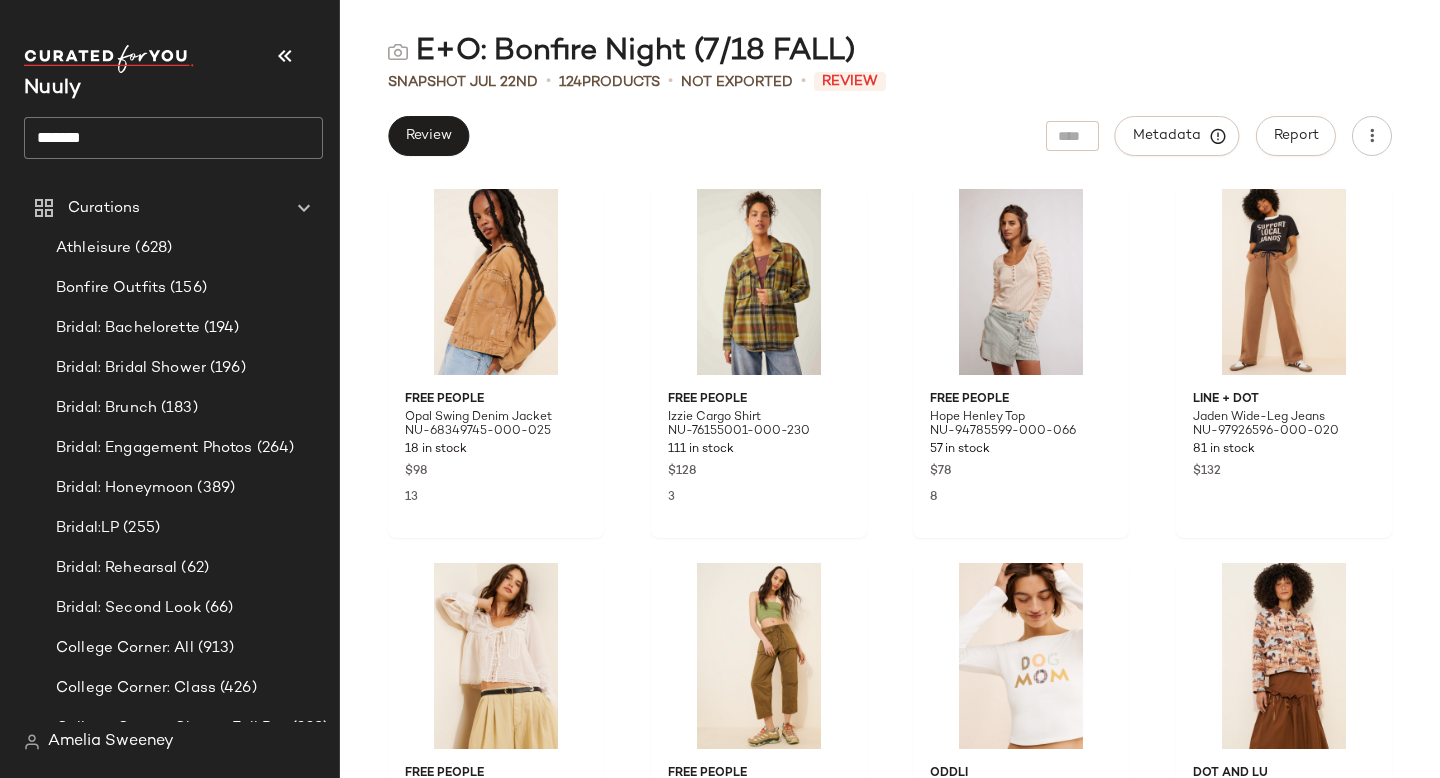 click on "*******" 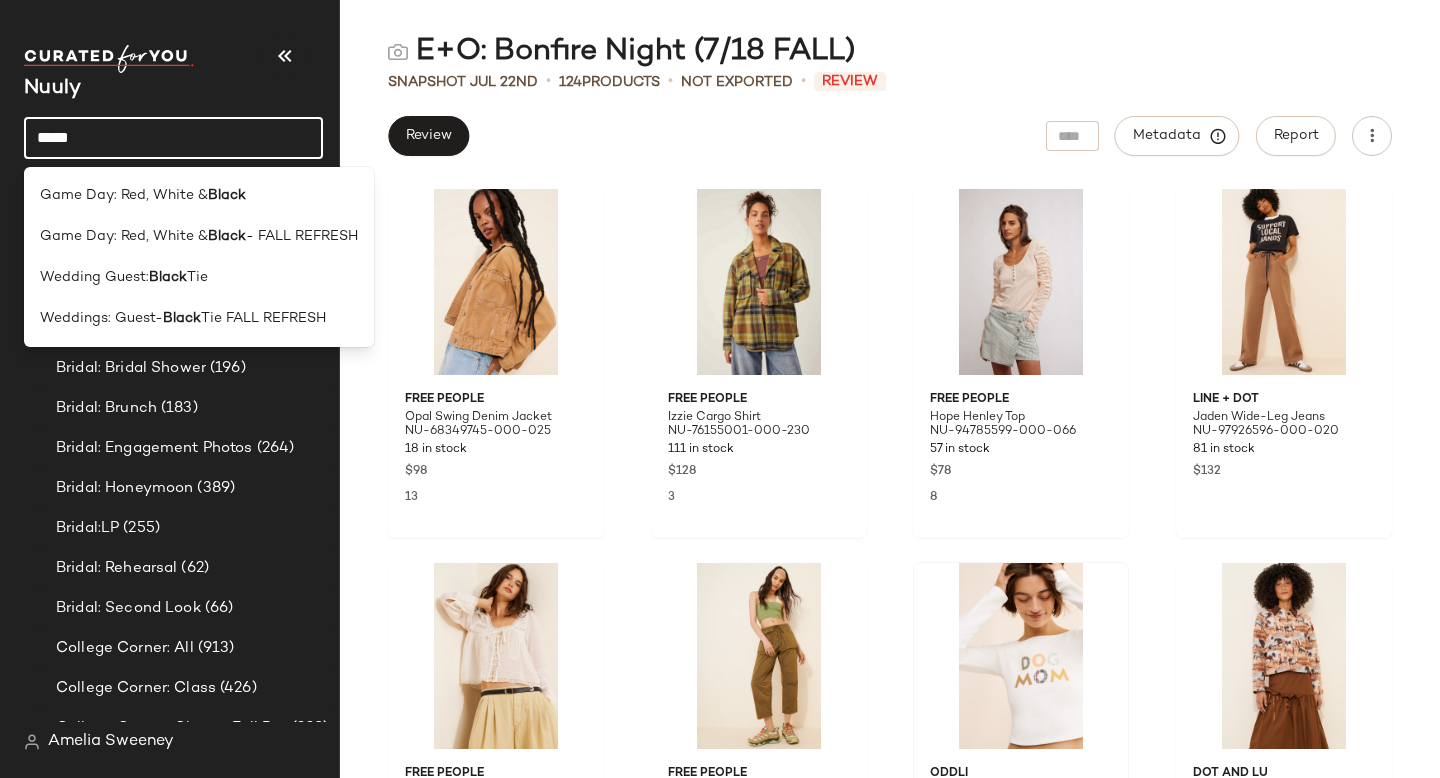 type on "*****" 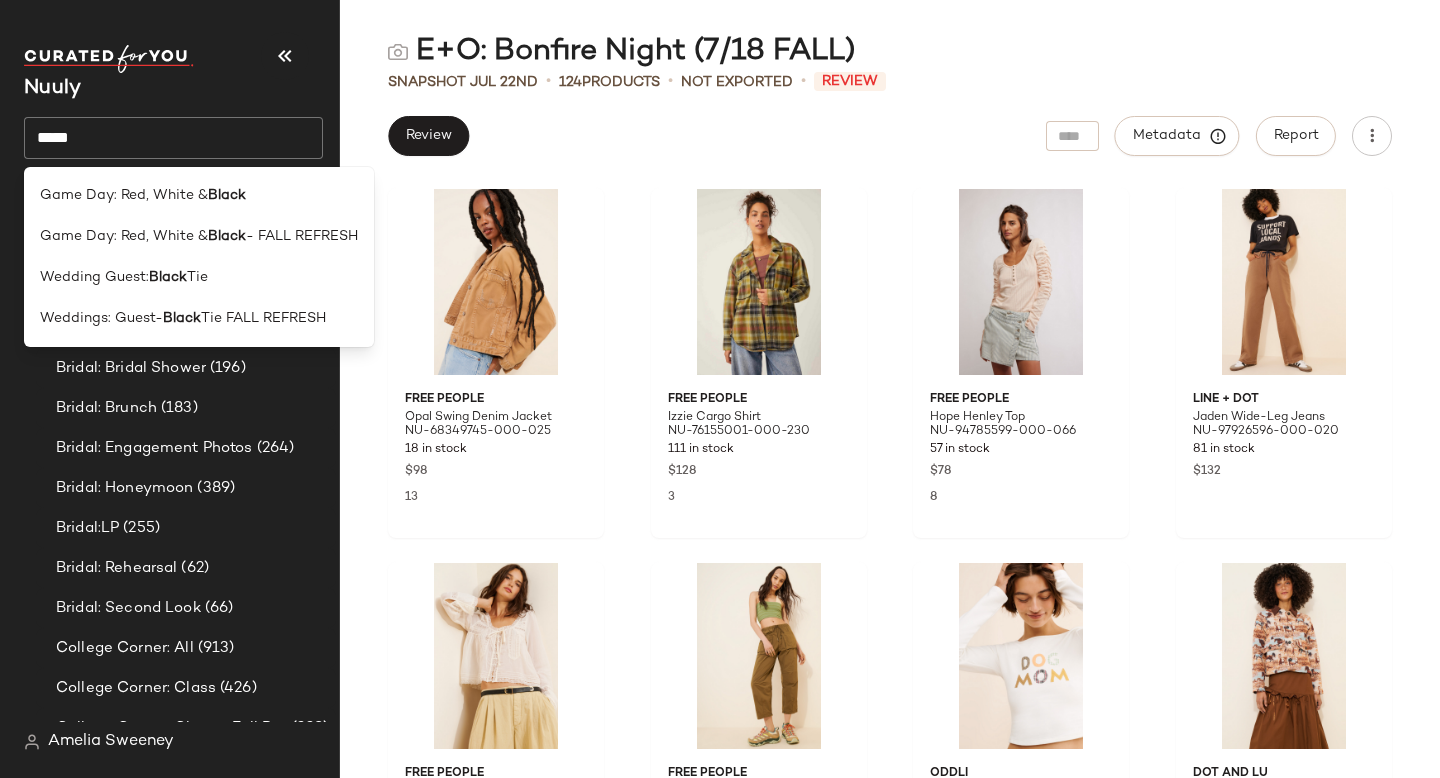 click on "*****" 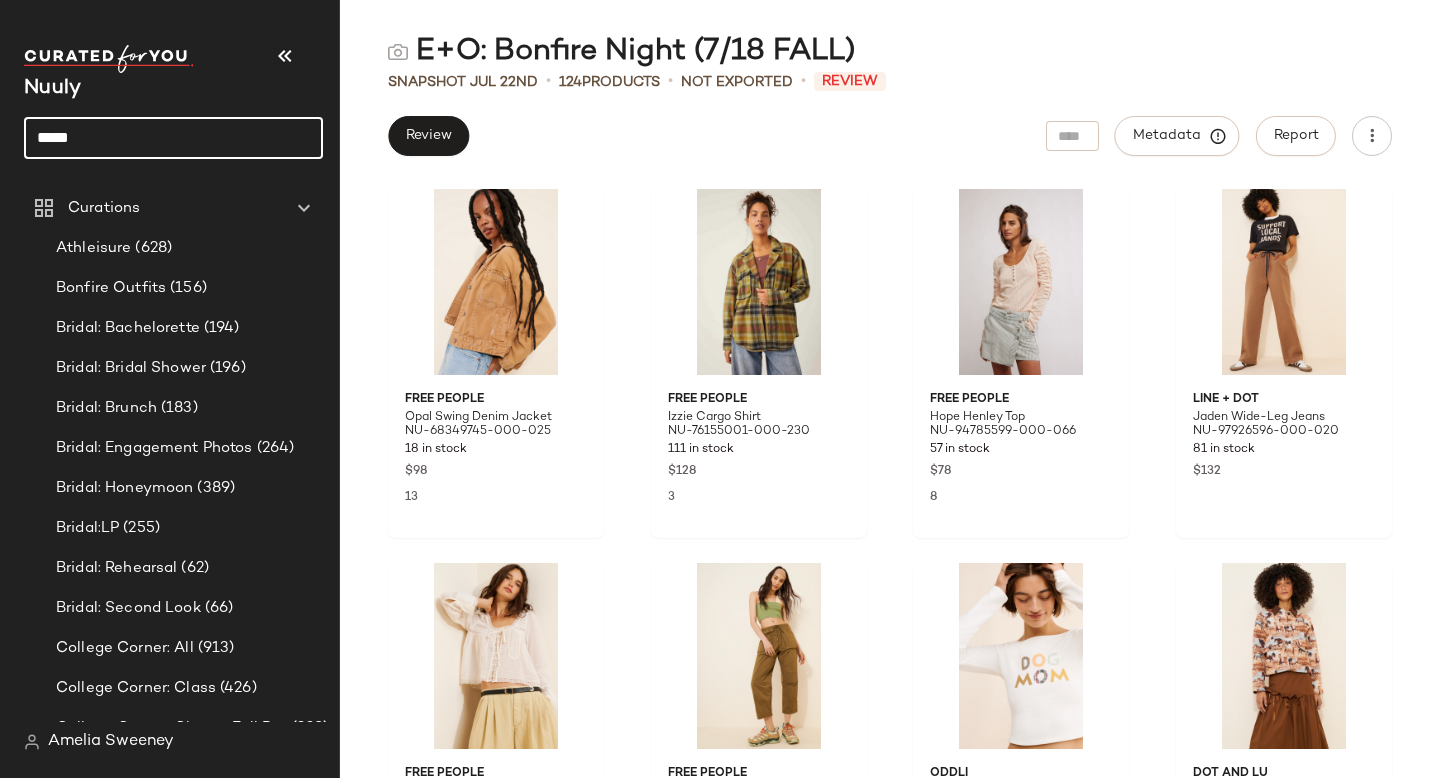 drag, startPoint x: 130, startPoint y: 127, endPoint x: 41, endPoint y: 132, distance: 89.140335 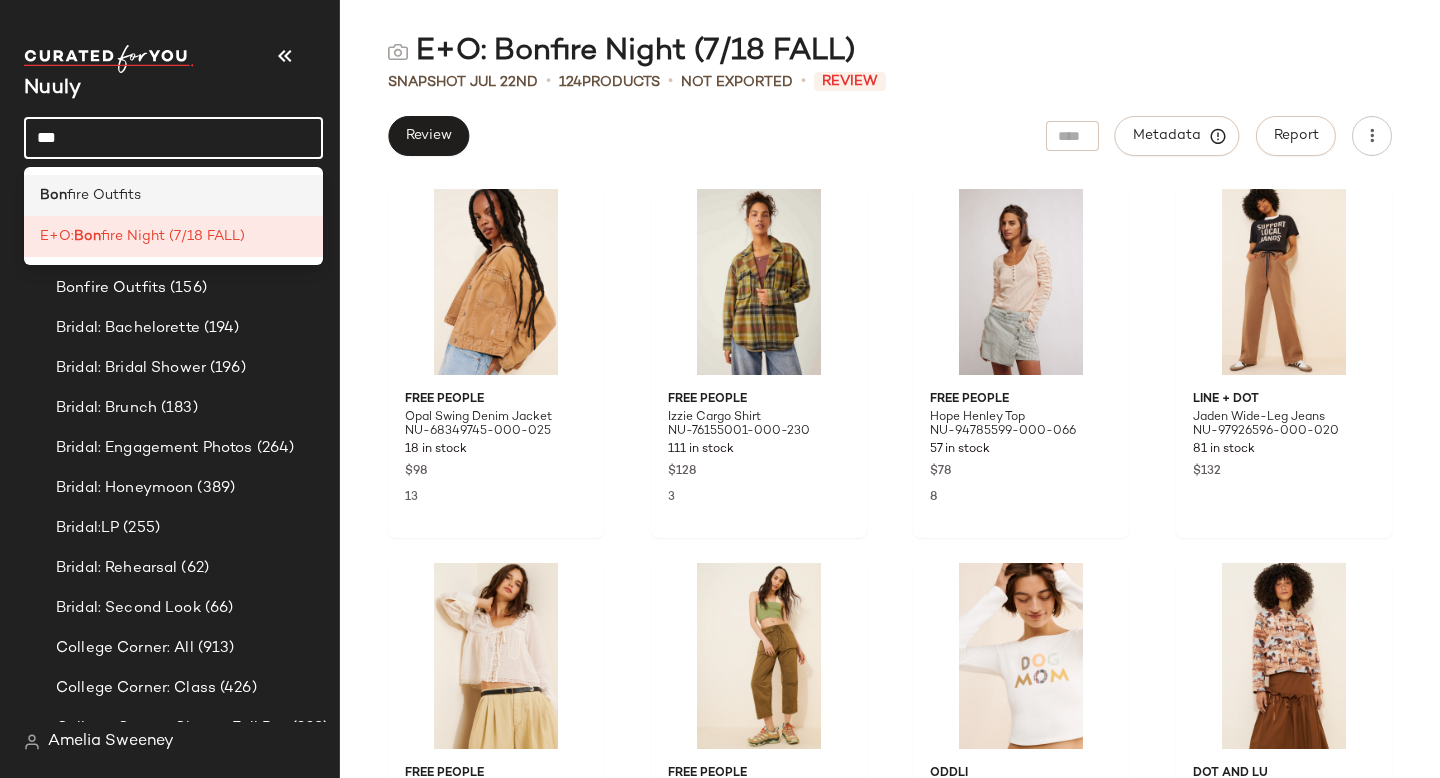 click on "fire Outfits" at bounding box center [104, 195] 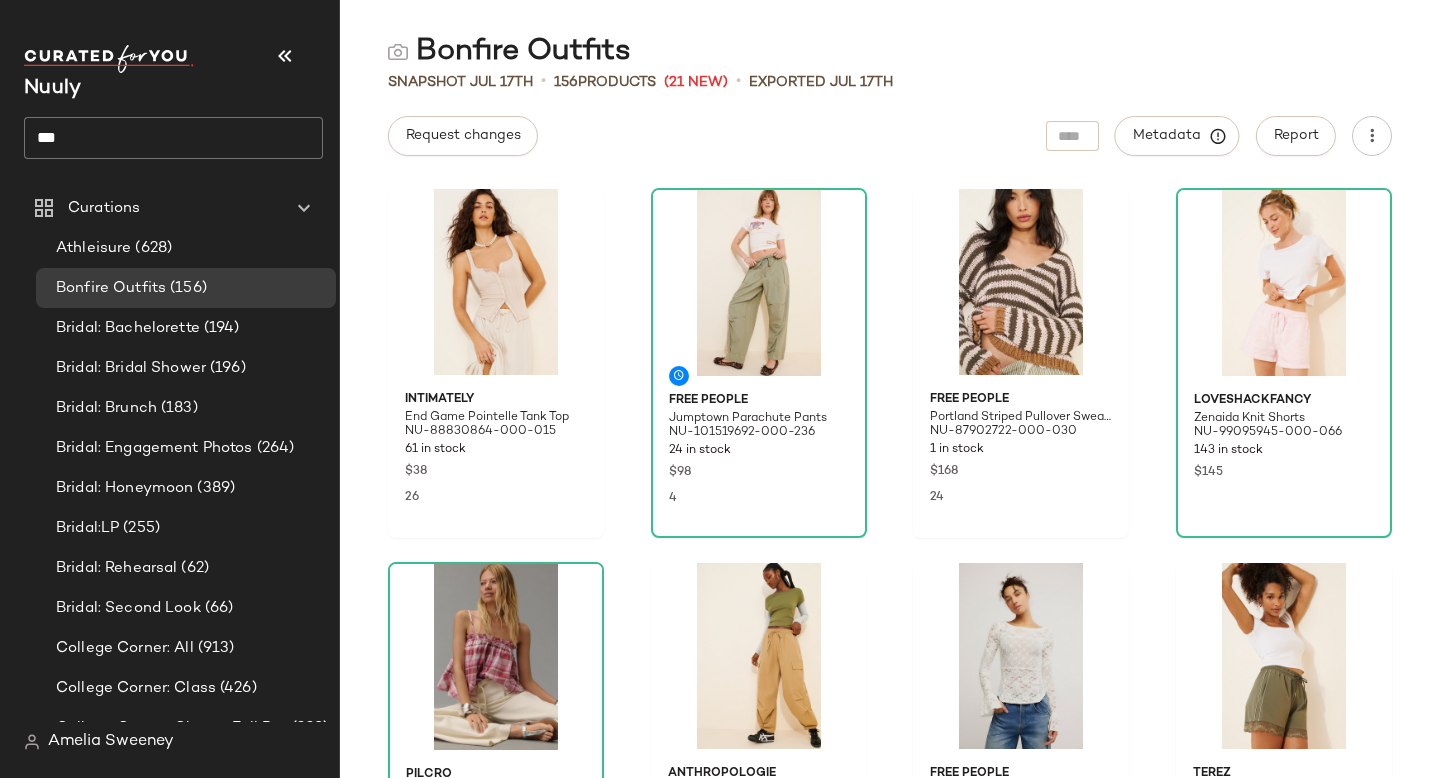 click on "***" 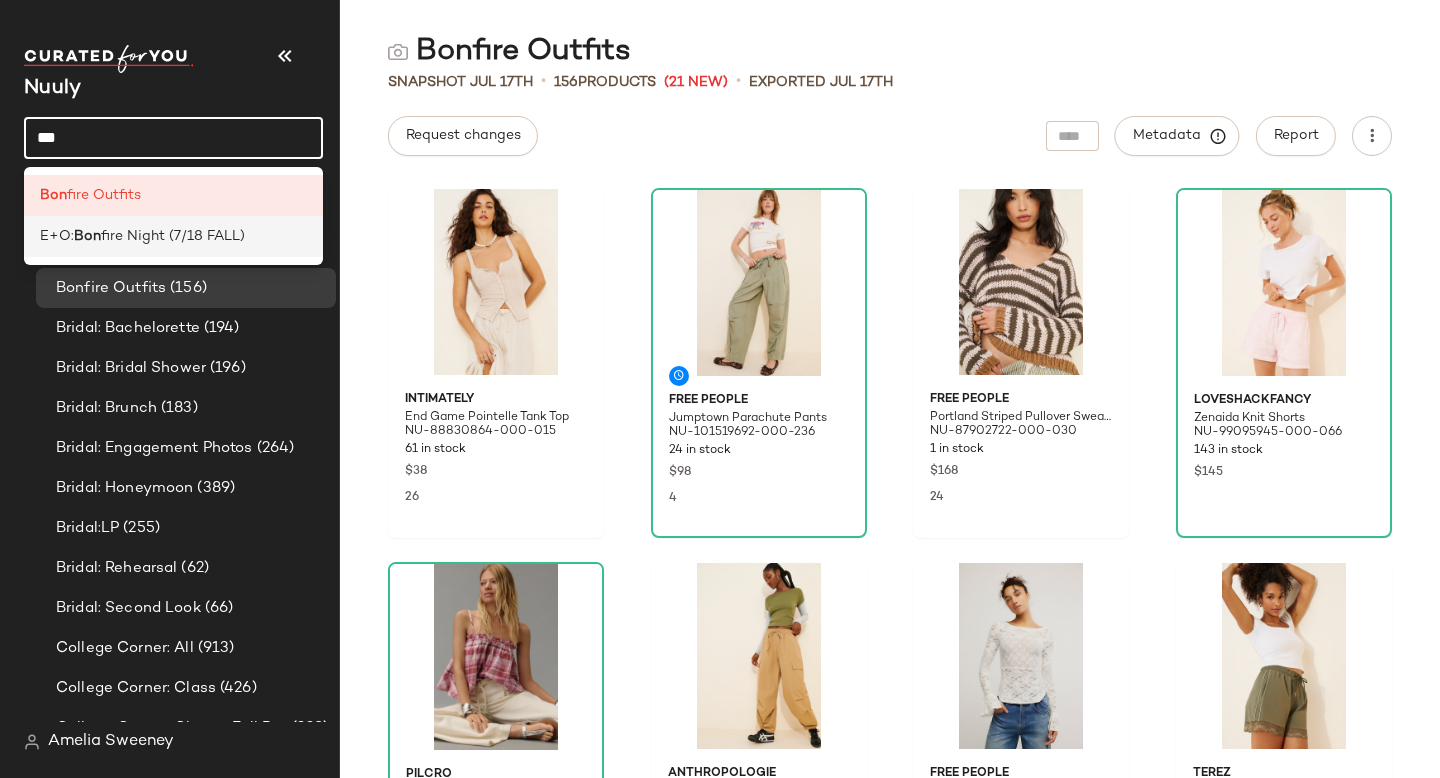 click on "fire Night (7/18 FALL)" at bounding box center (173, 236) 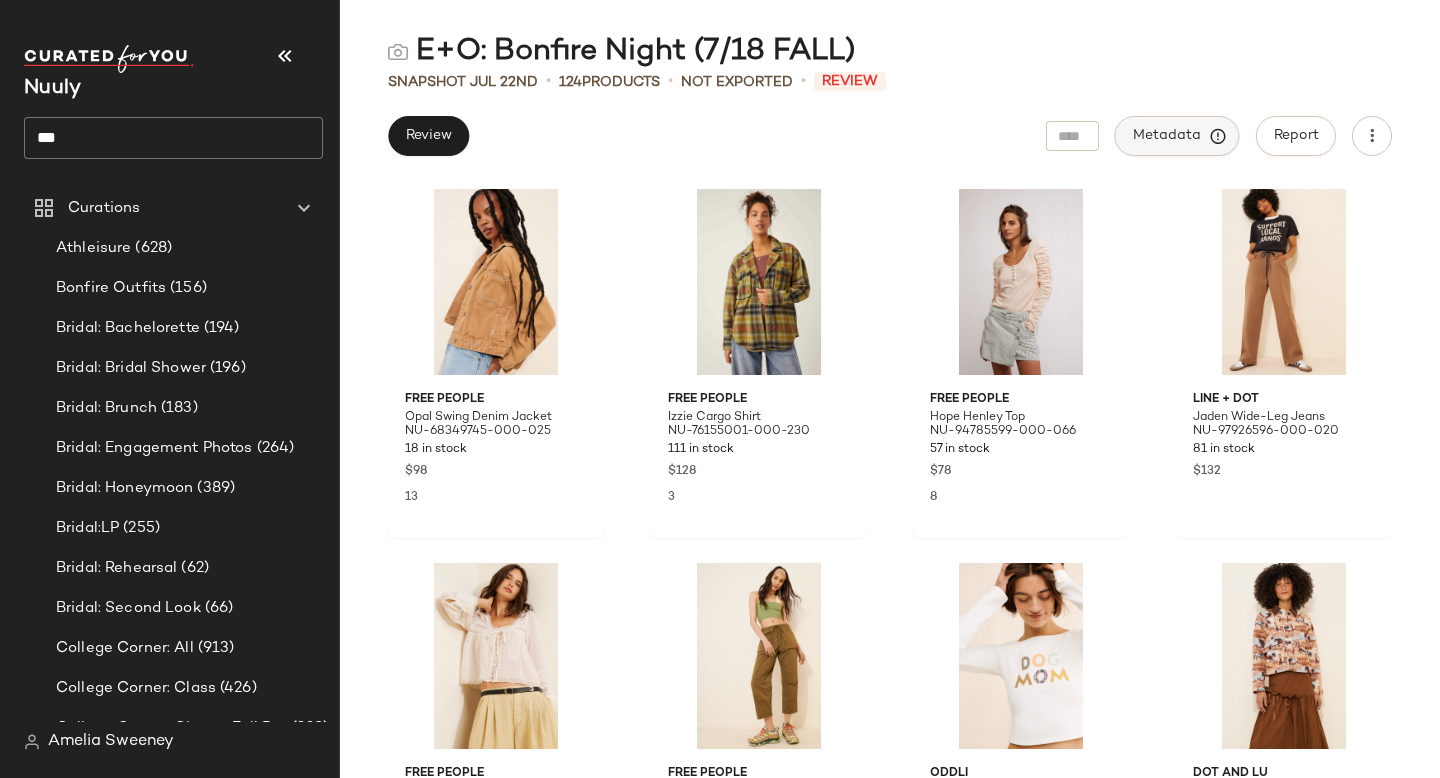 click on "Metadata" at bounding box center [1177, 136] 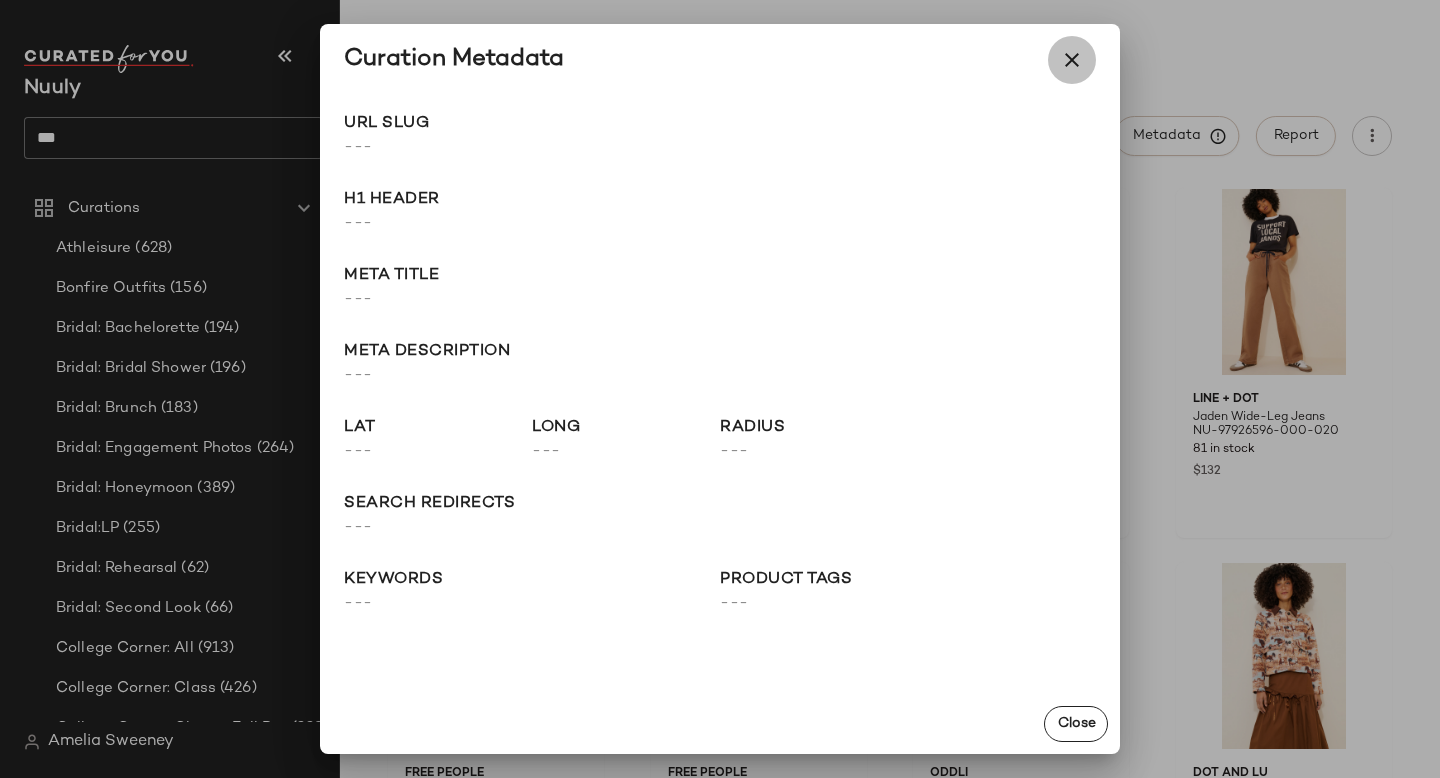 click at bounding box center (1072, 60) 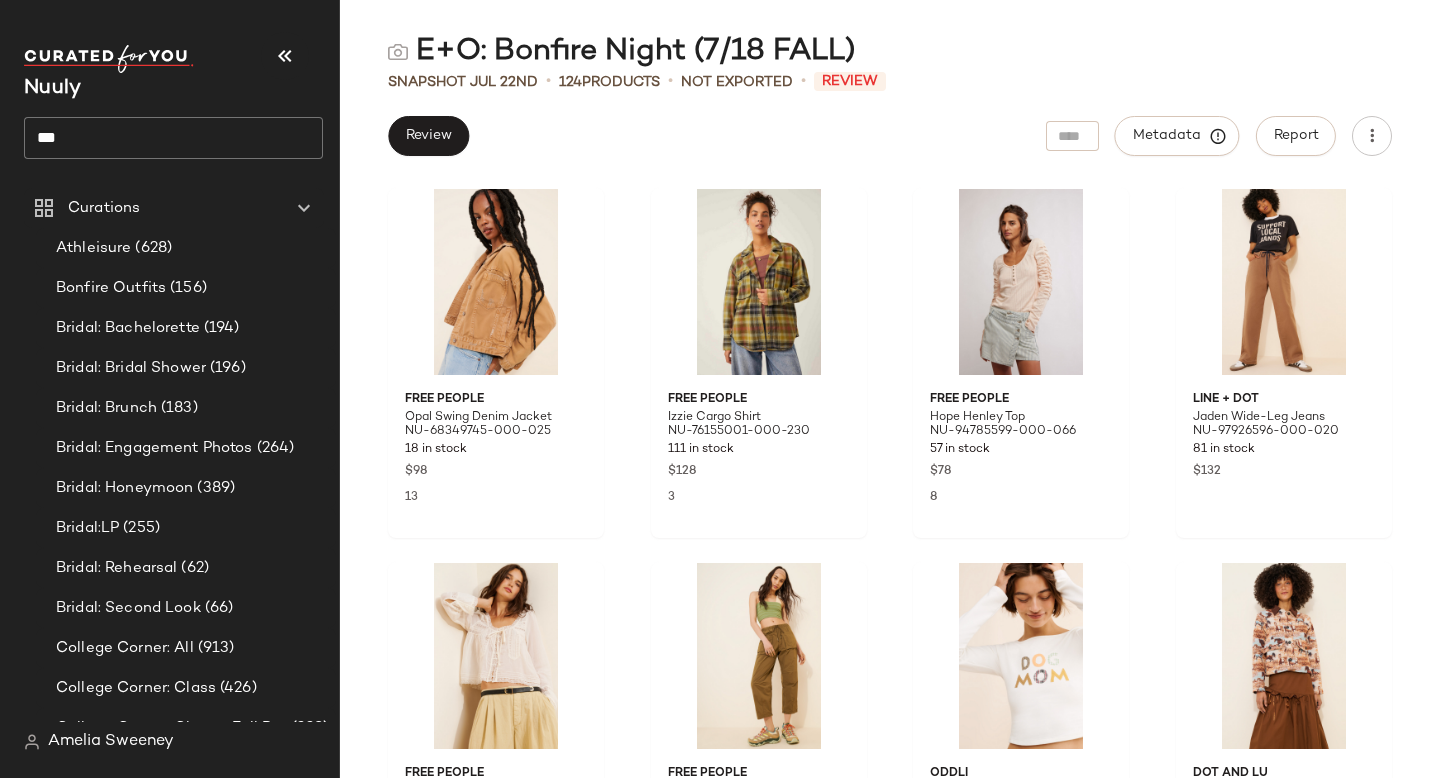 click on "***" 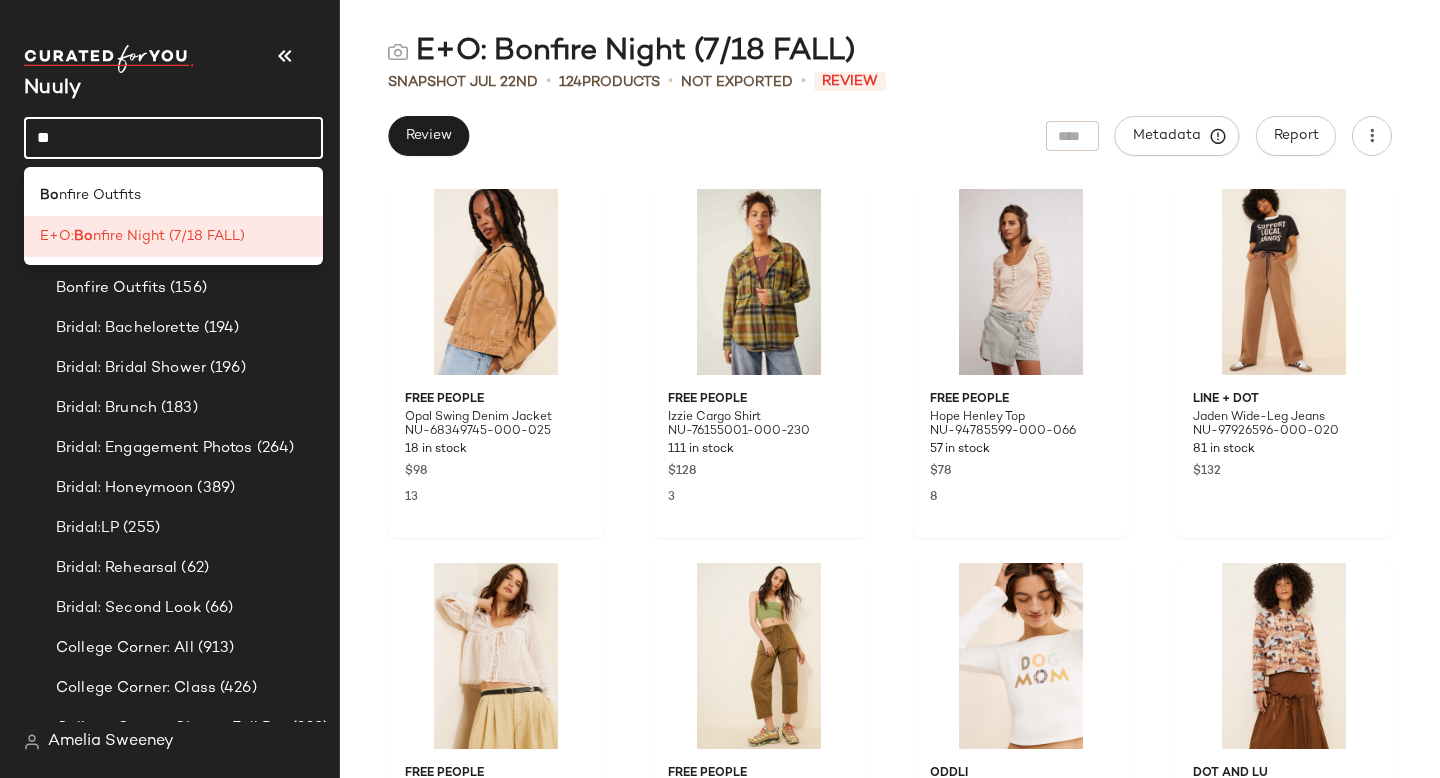 type on "*" 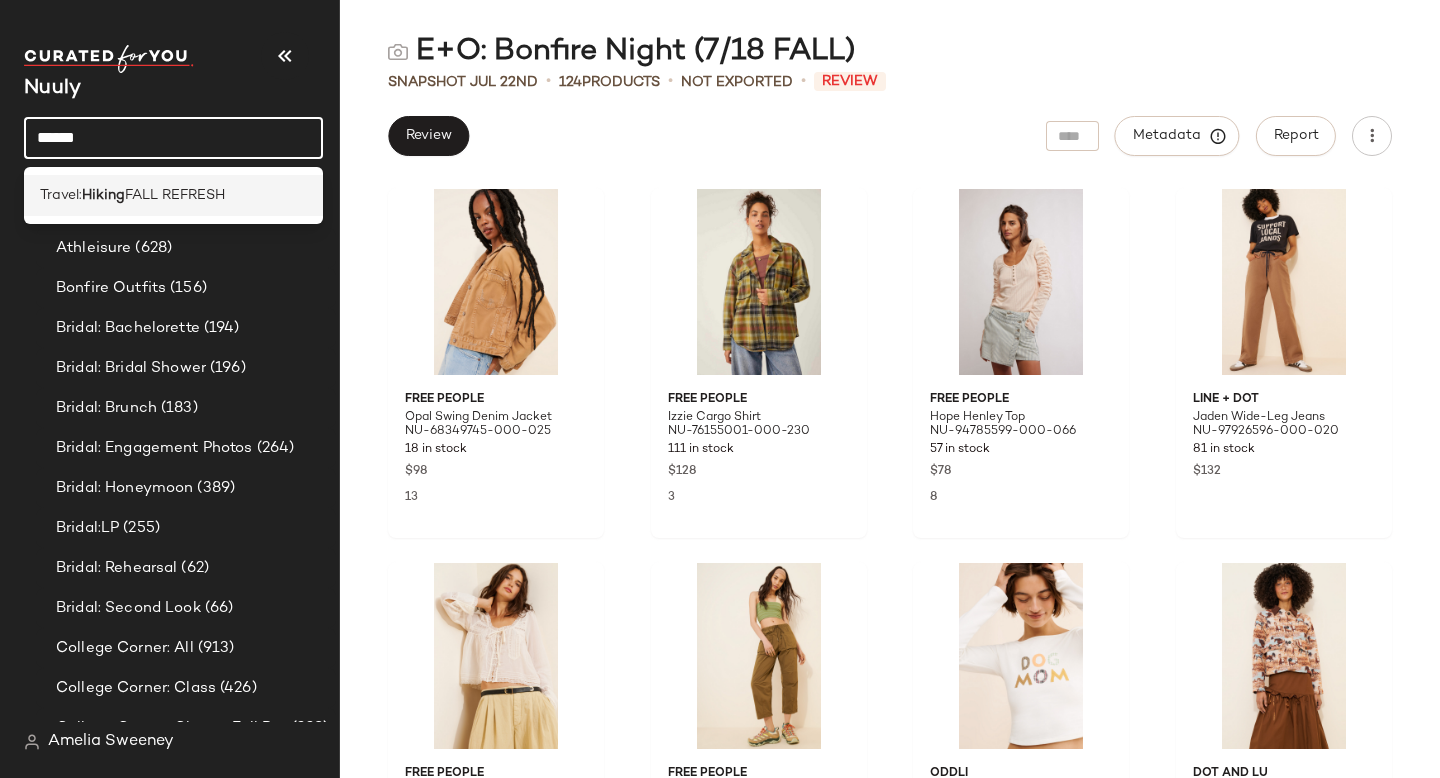 type on "******" 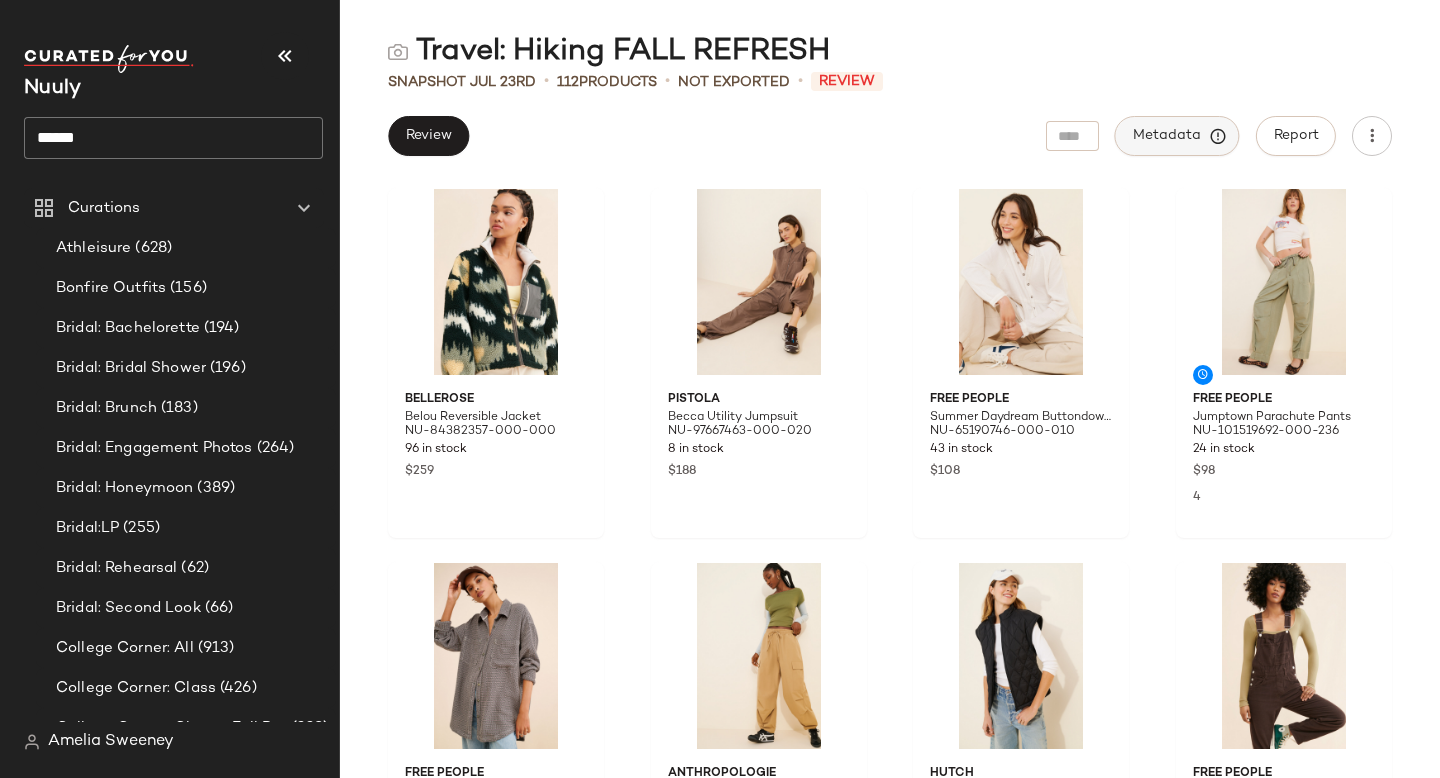 click on "Metadata" 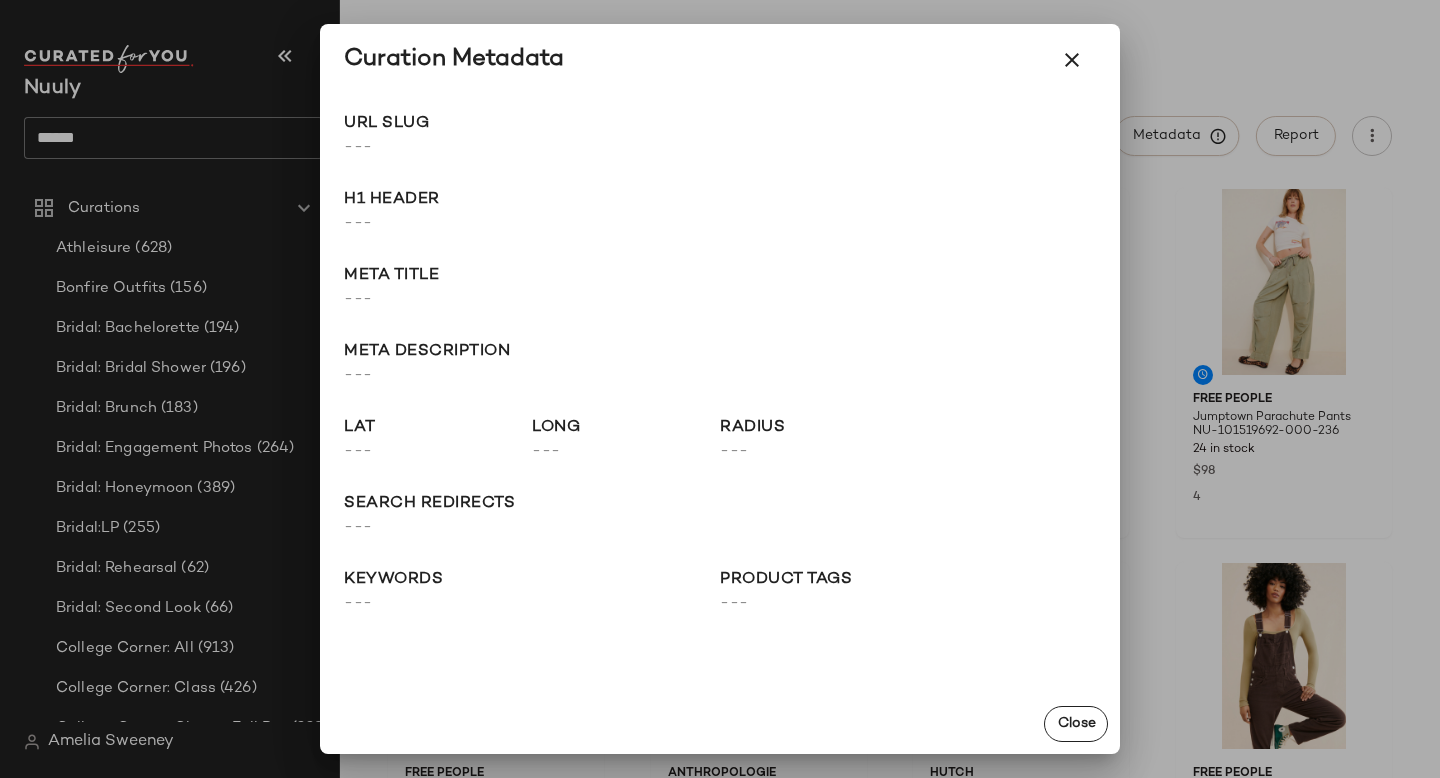 click on "Curation Metadata" at bounding box center [720, 60] 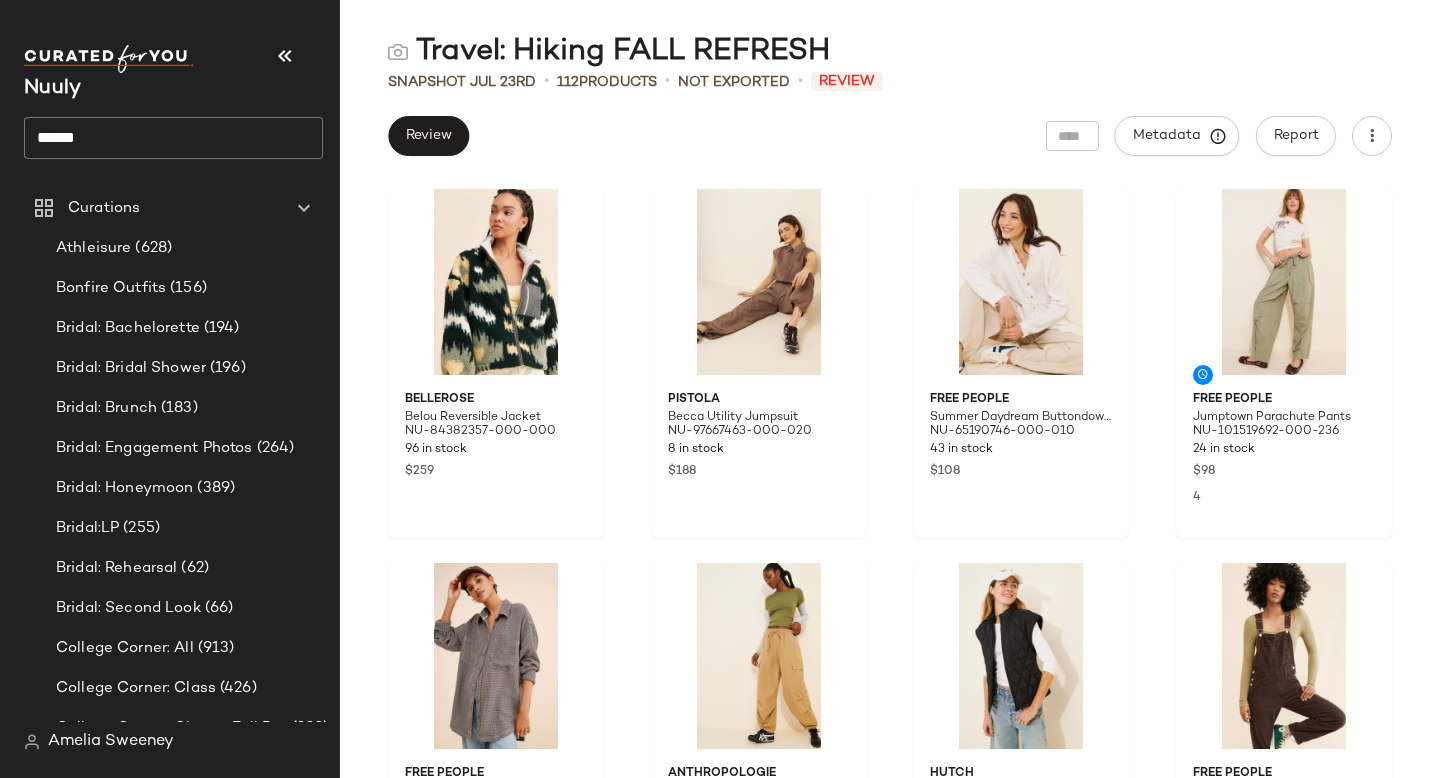 click on "******" 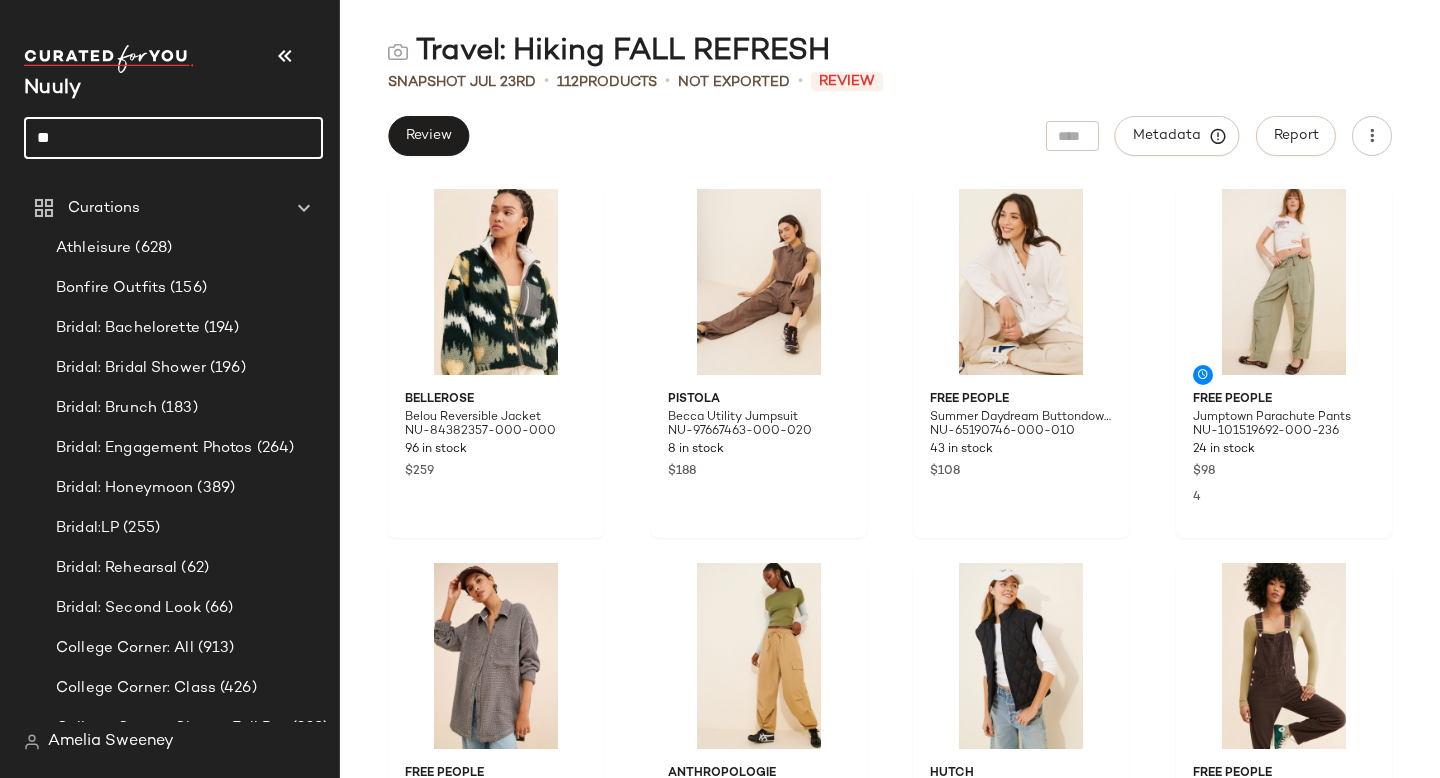 type on "*" 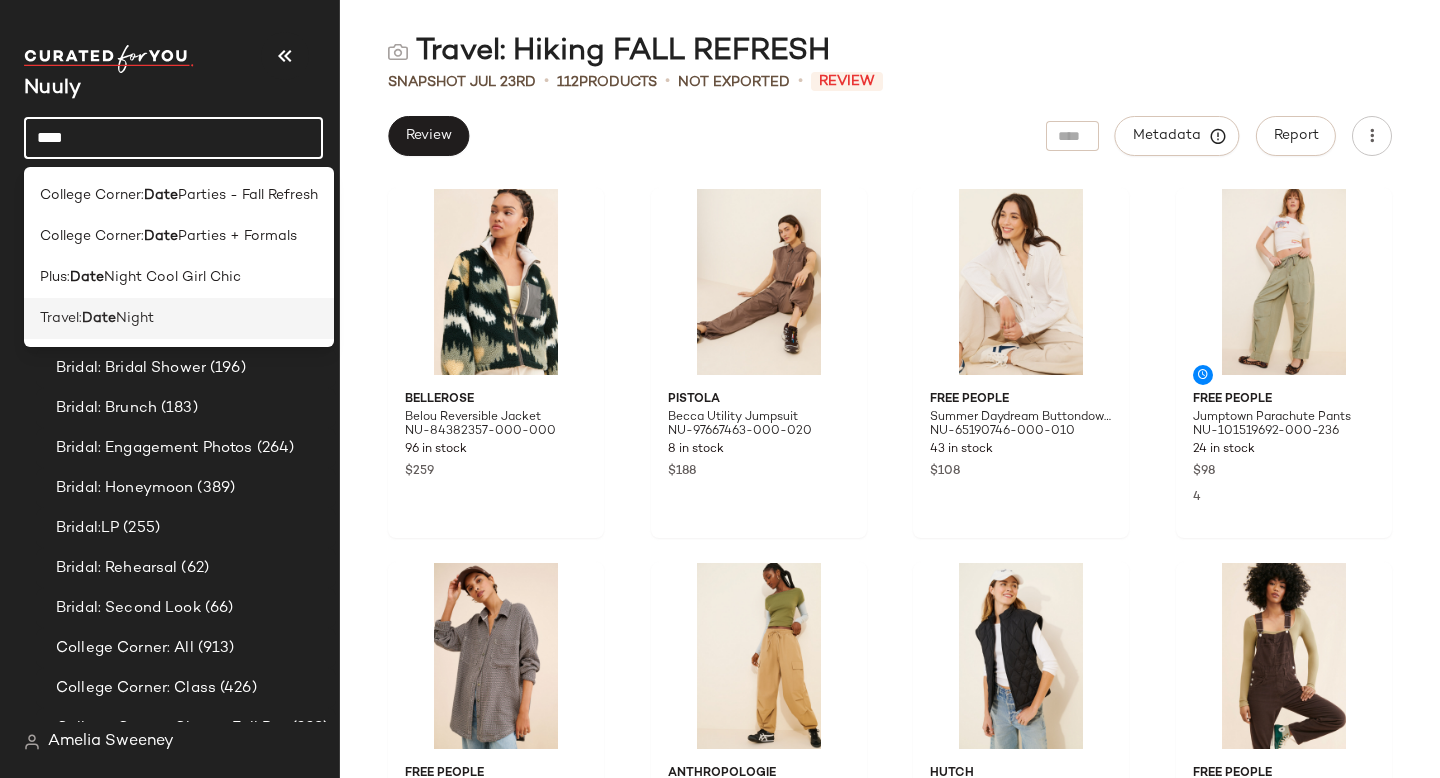 type on "****" 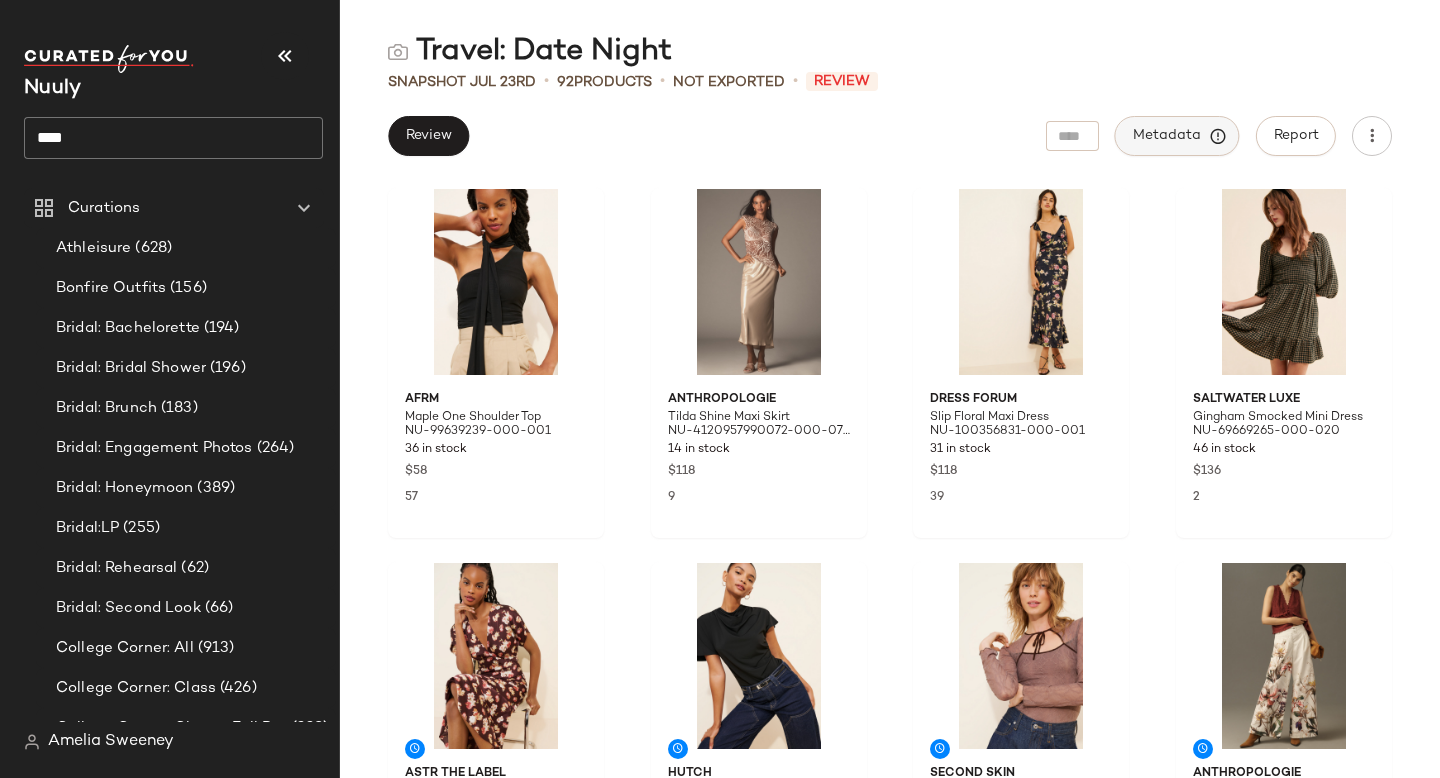 click on "Metadata" 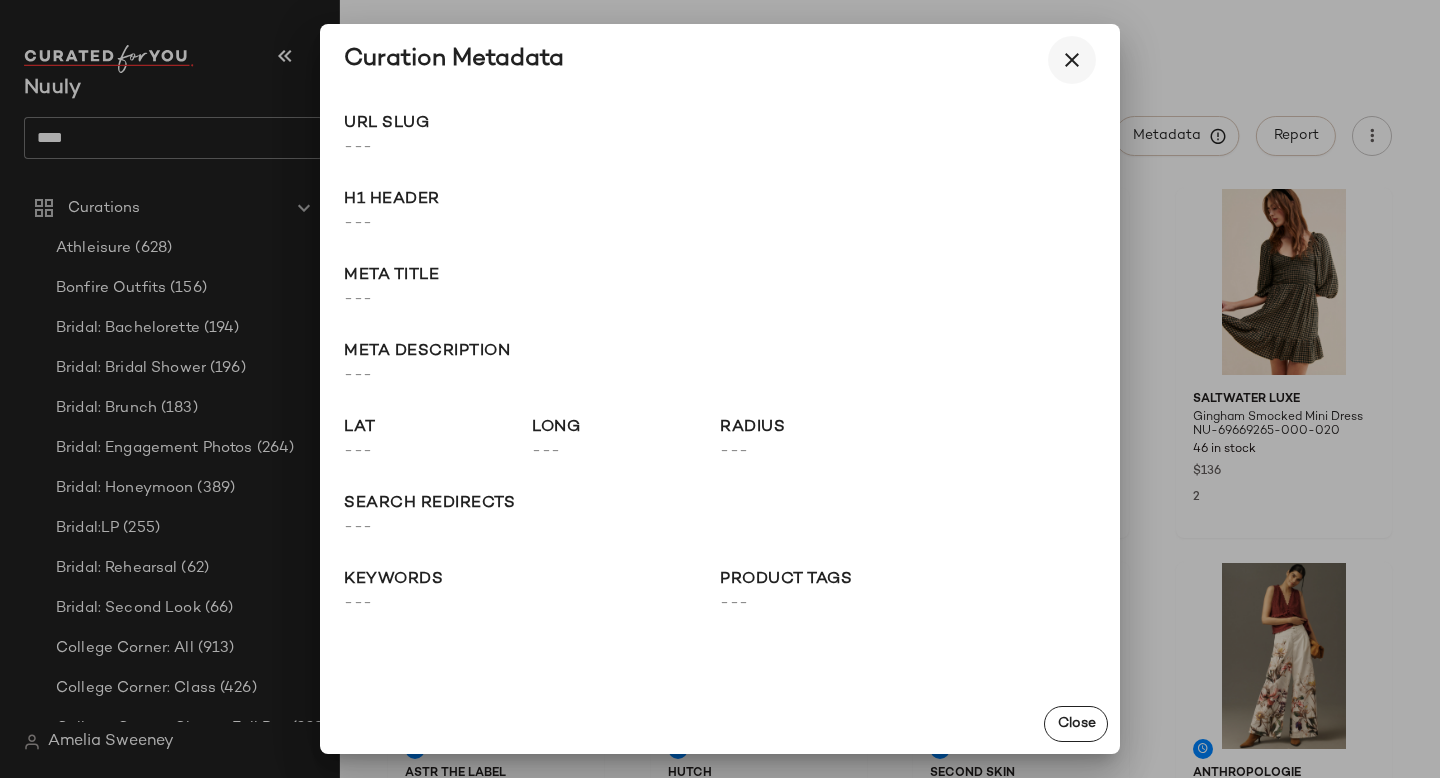 click at bounding box center [1072, 60] 